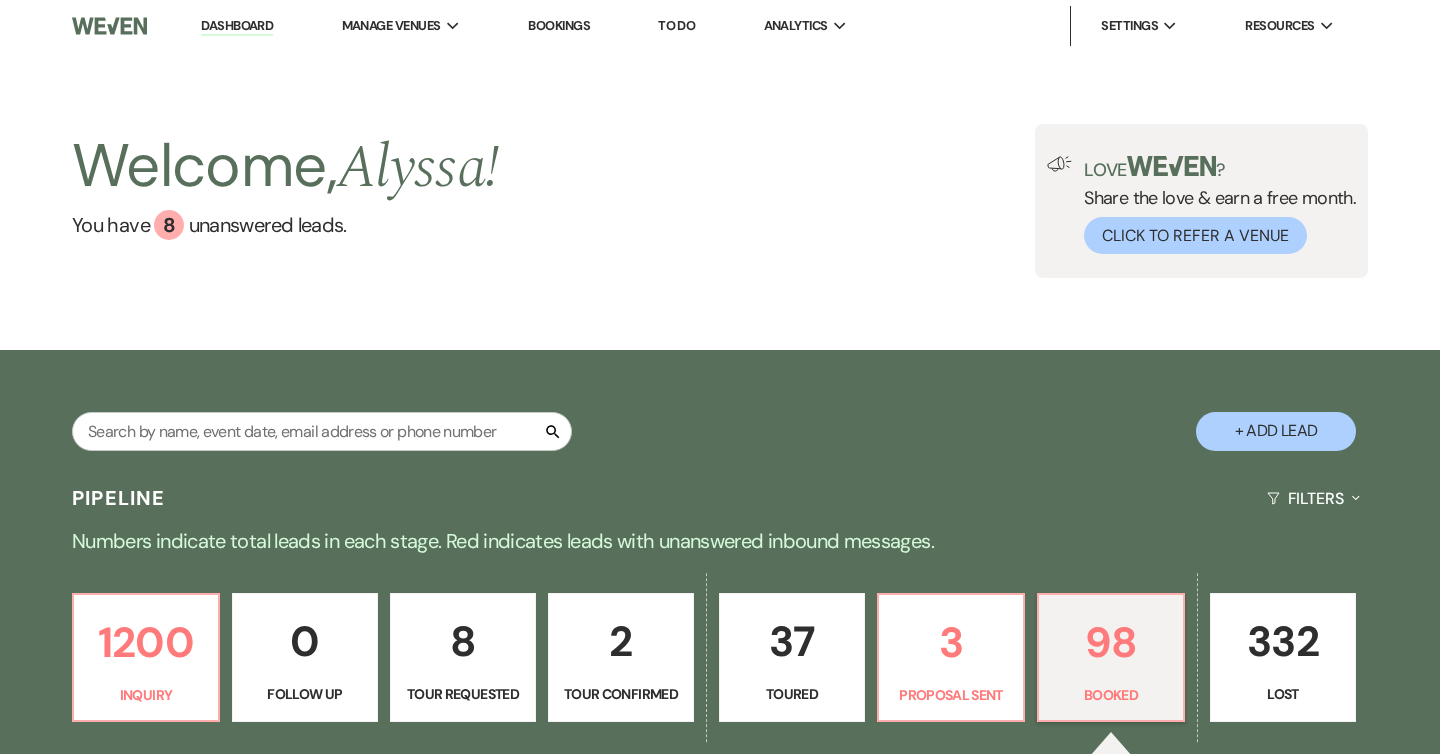 scroll, scrollTop: 0, scrollLeft: 0, axis: both 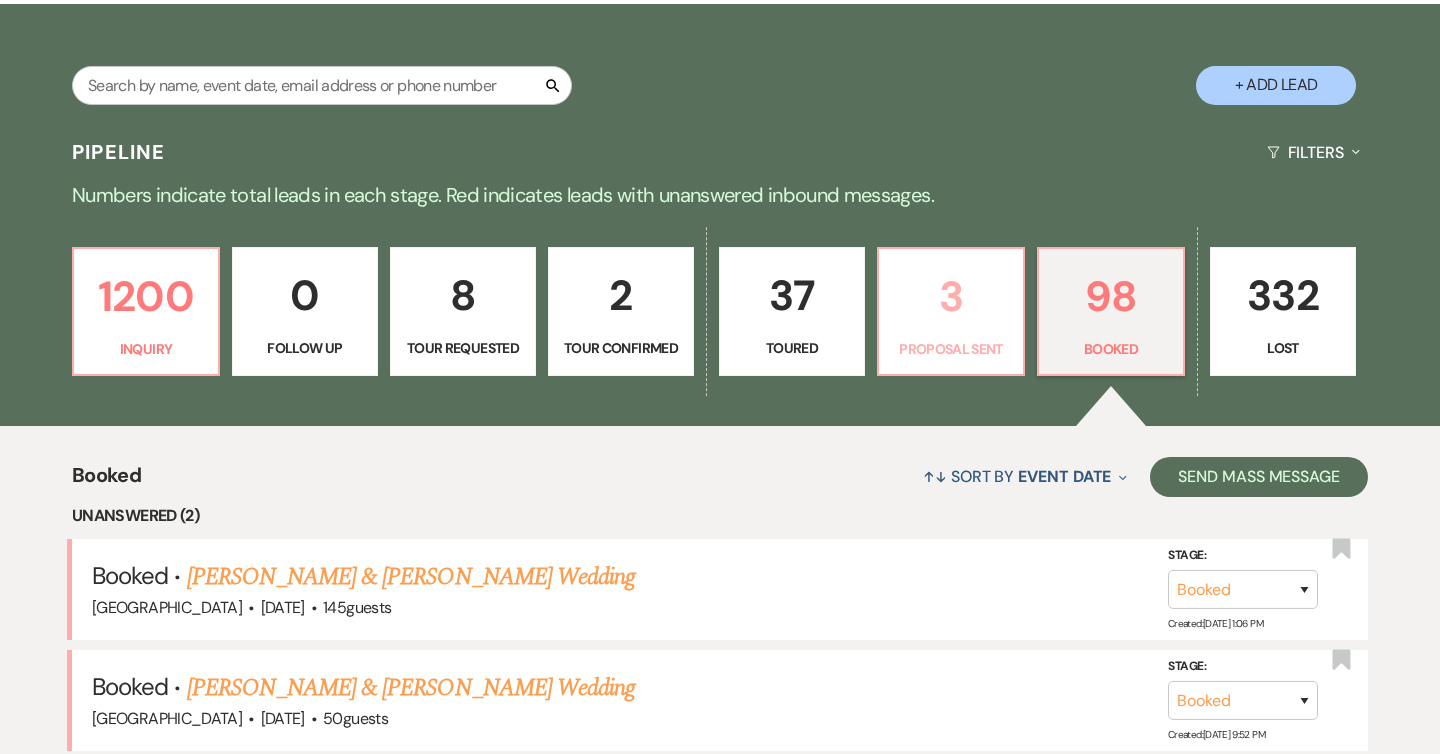click on "3 Proposal Sent" at bounding box center [951, 312] 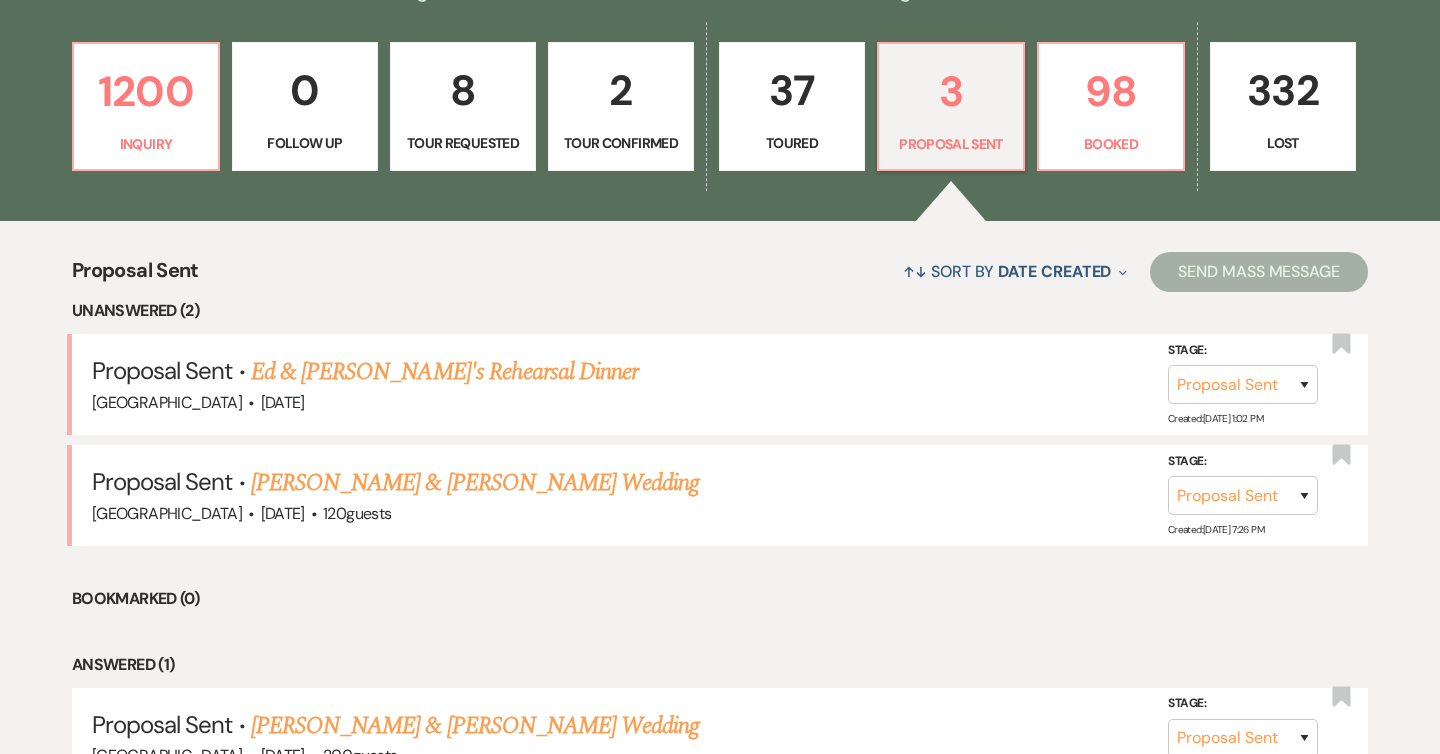 scroll, scrollTop: 599, scrollLeft: 0, axis: vertical 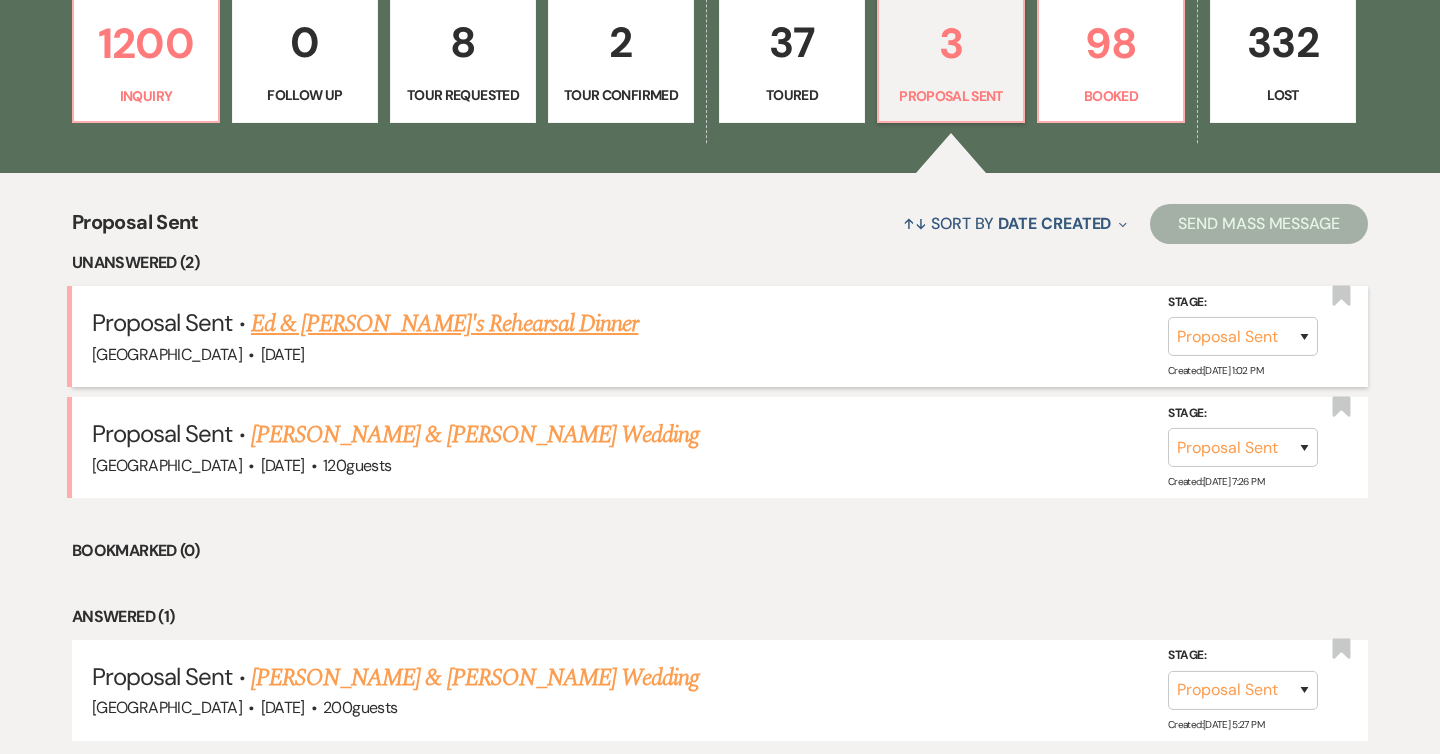 click on "Ed & [PERSON_NAME]'s Rehearsal Dinner" at bounding box center (444, 324) 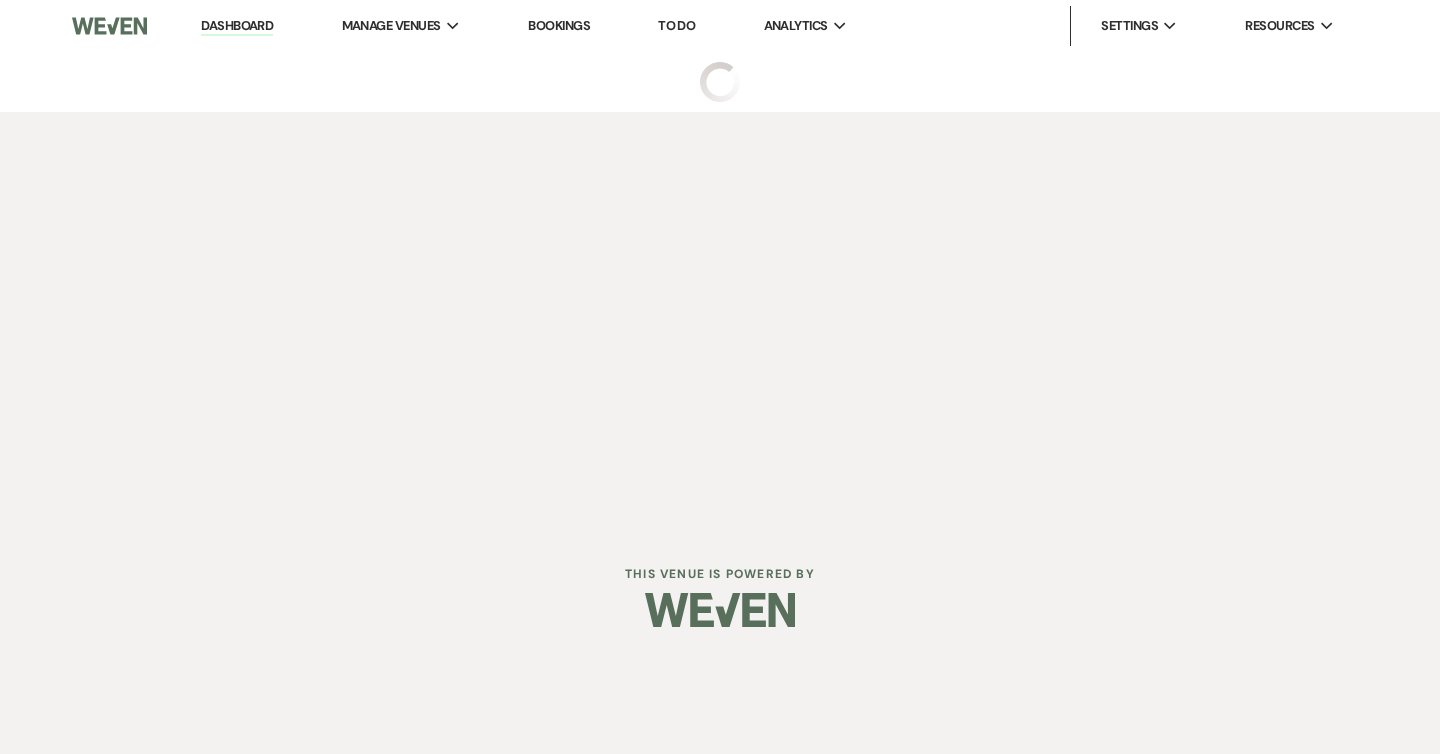 select on "6" 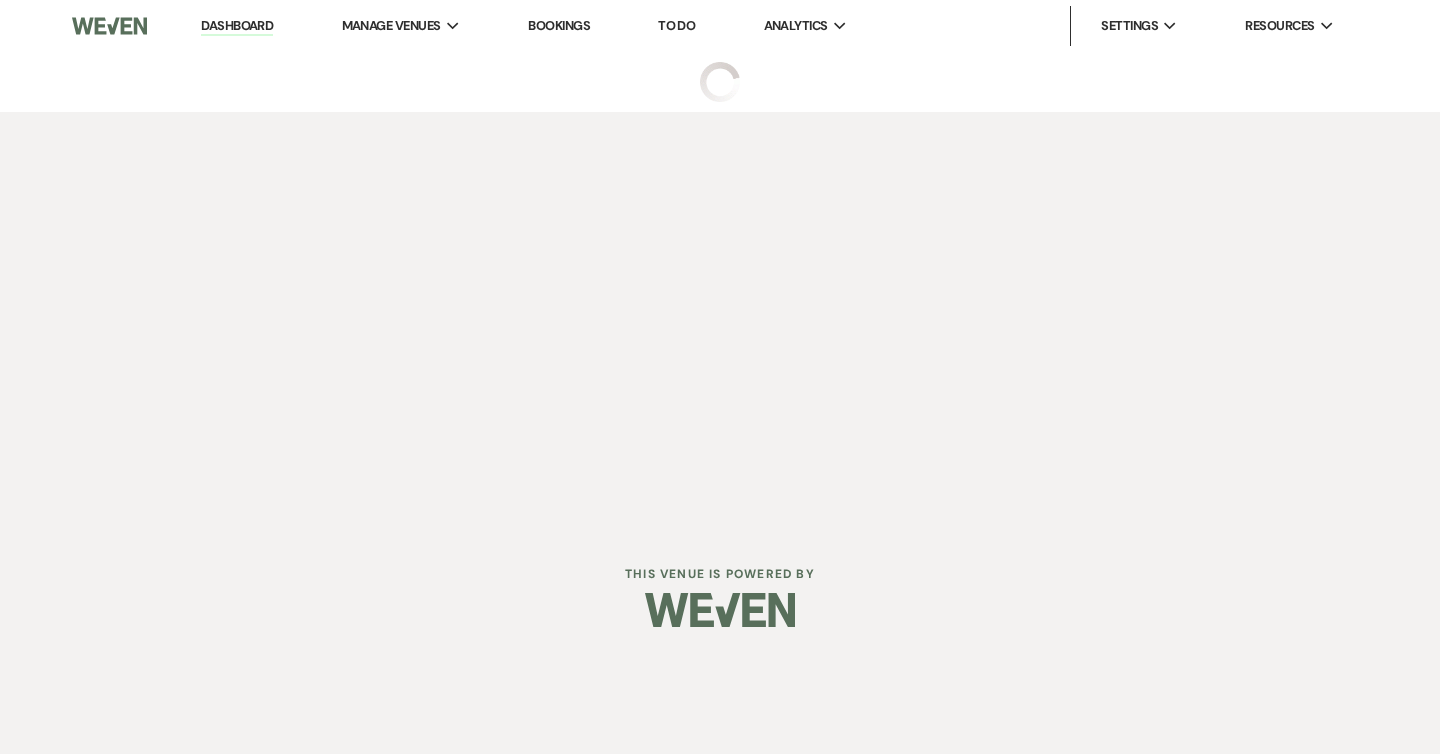select on "5" 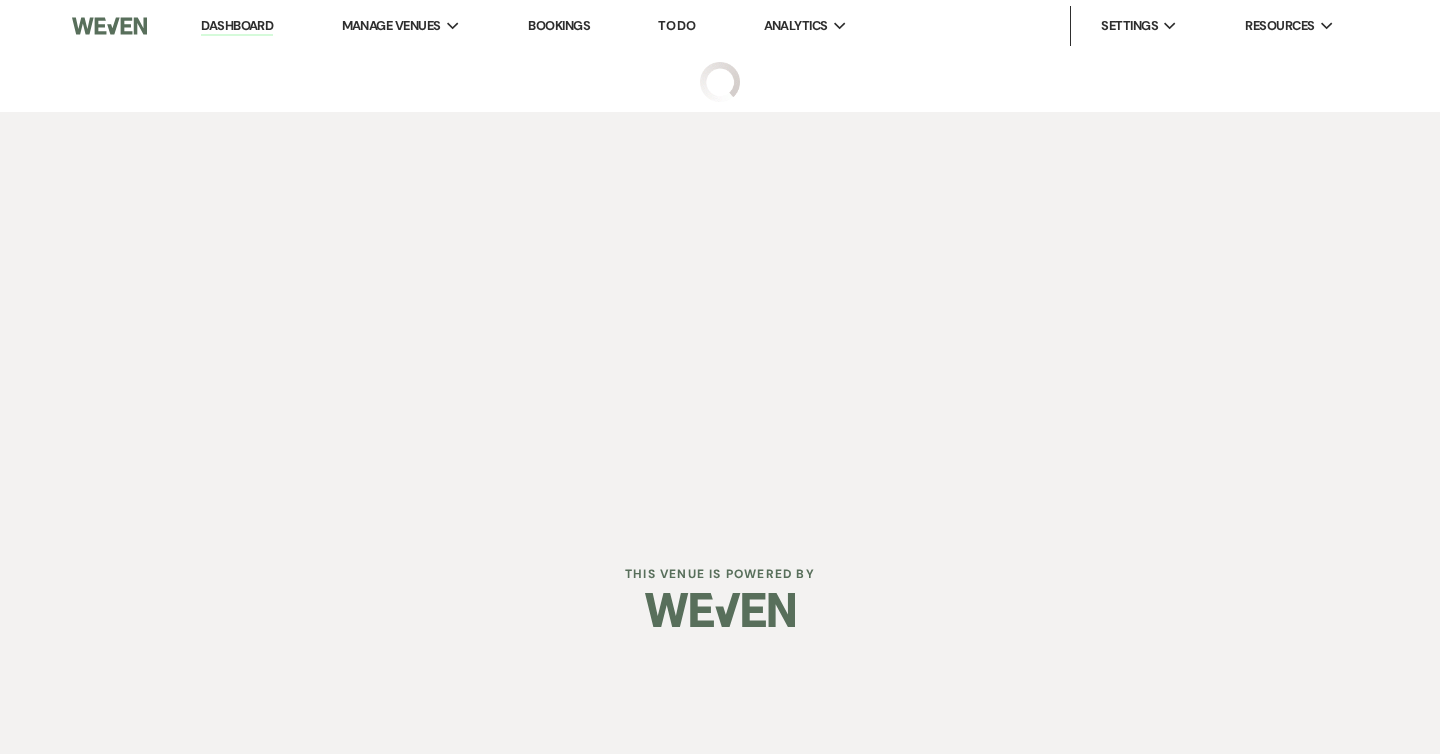 select on "11" 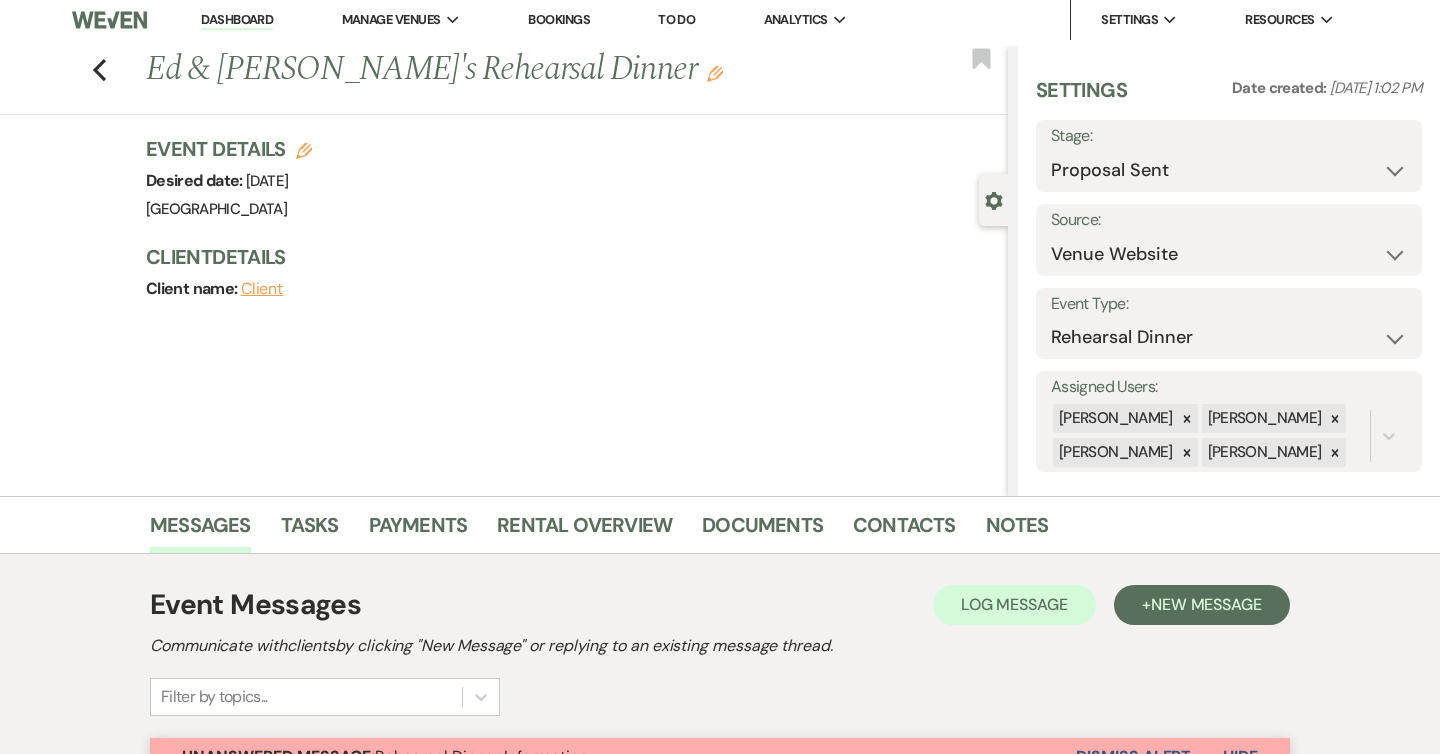 scroll, scrollTop: 0, scrollLeft: 0, axis: both 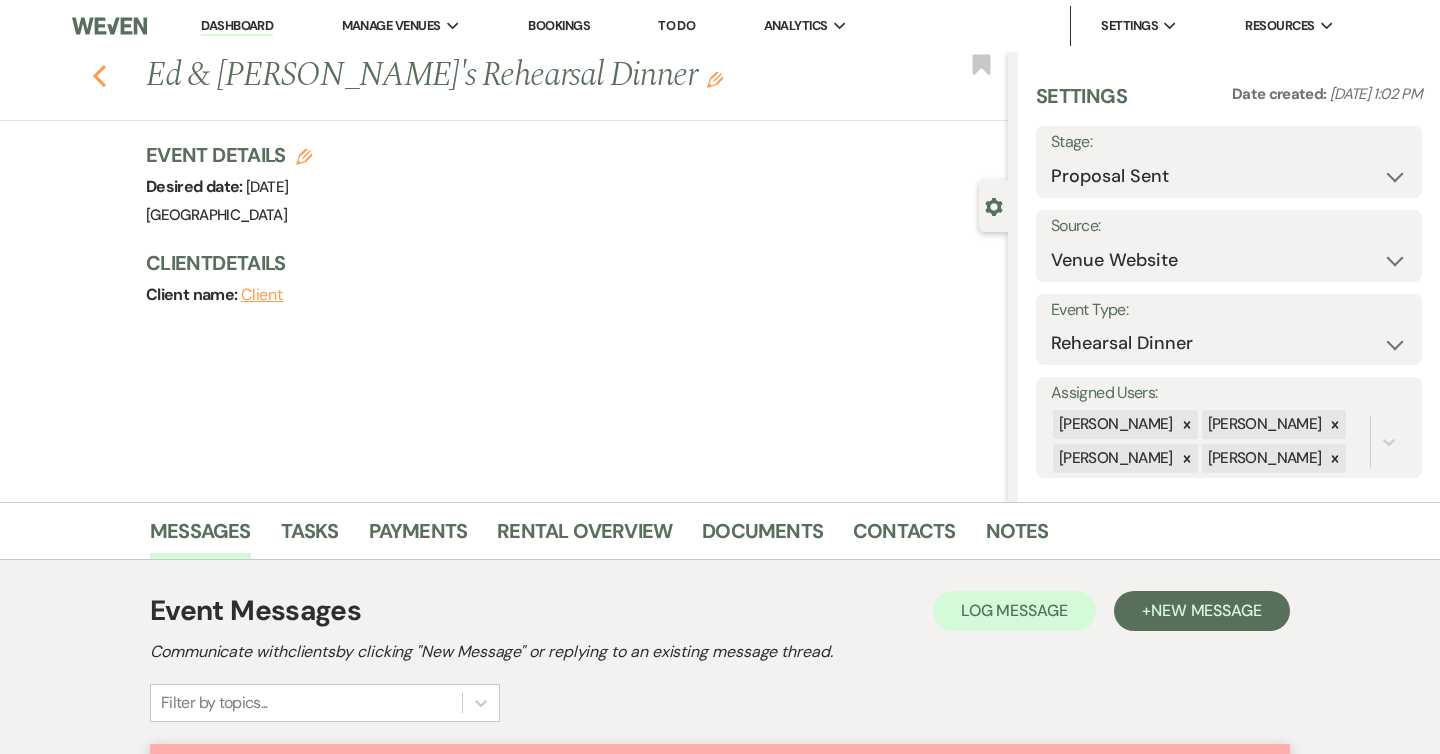 click on "Previous" 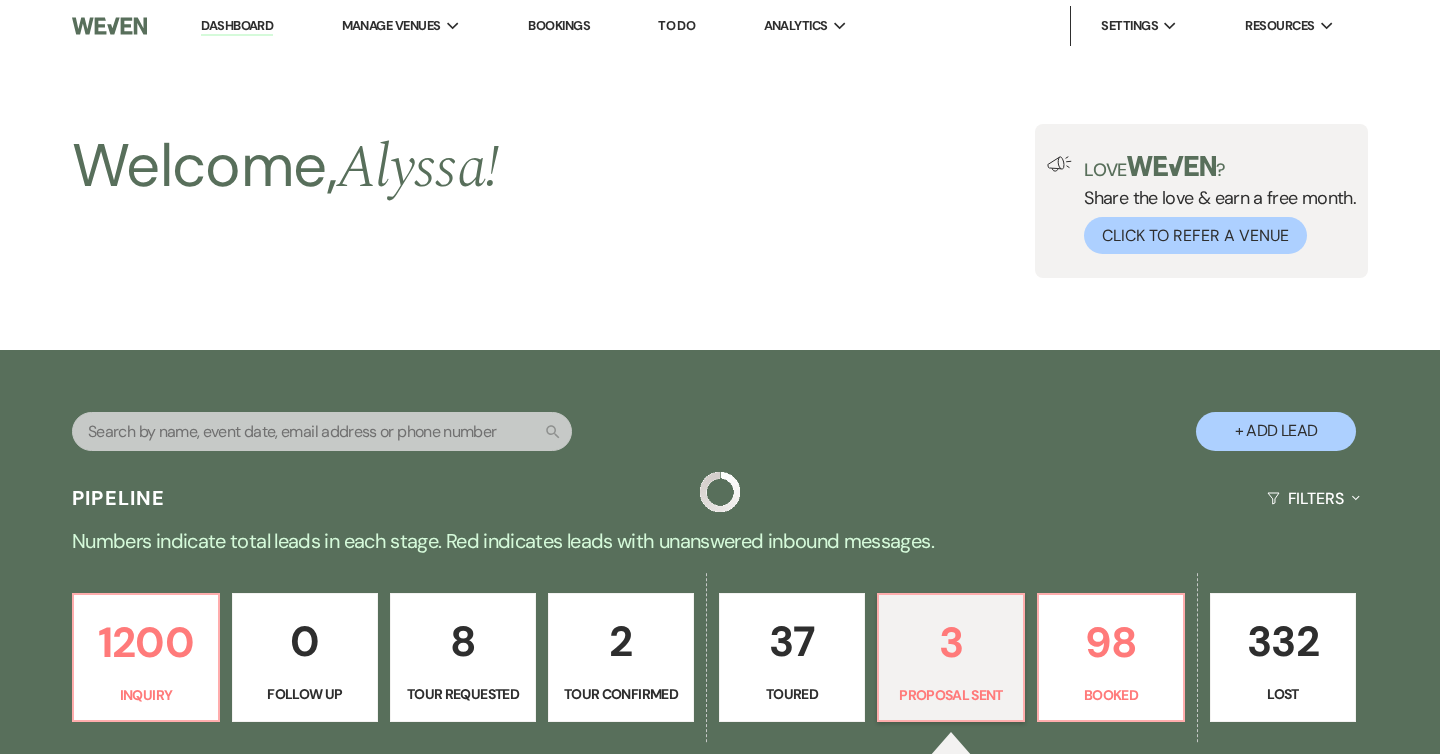 scroll, scrollTop: 599, scrollLeft: 0, axis: vertical 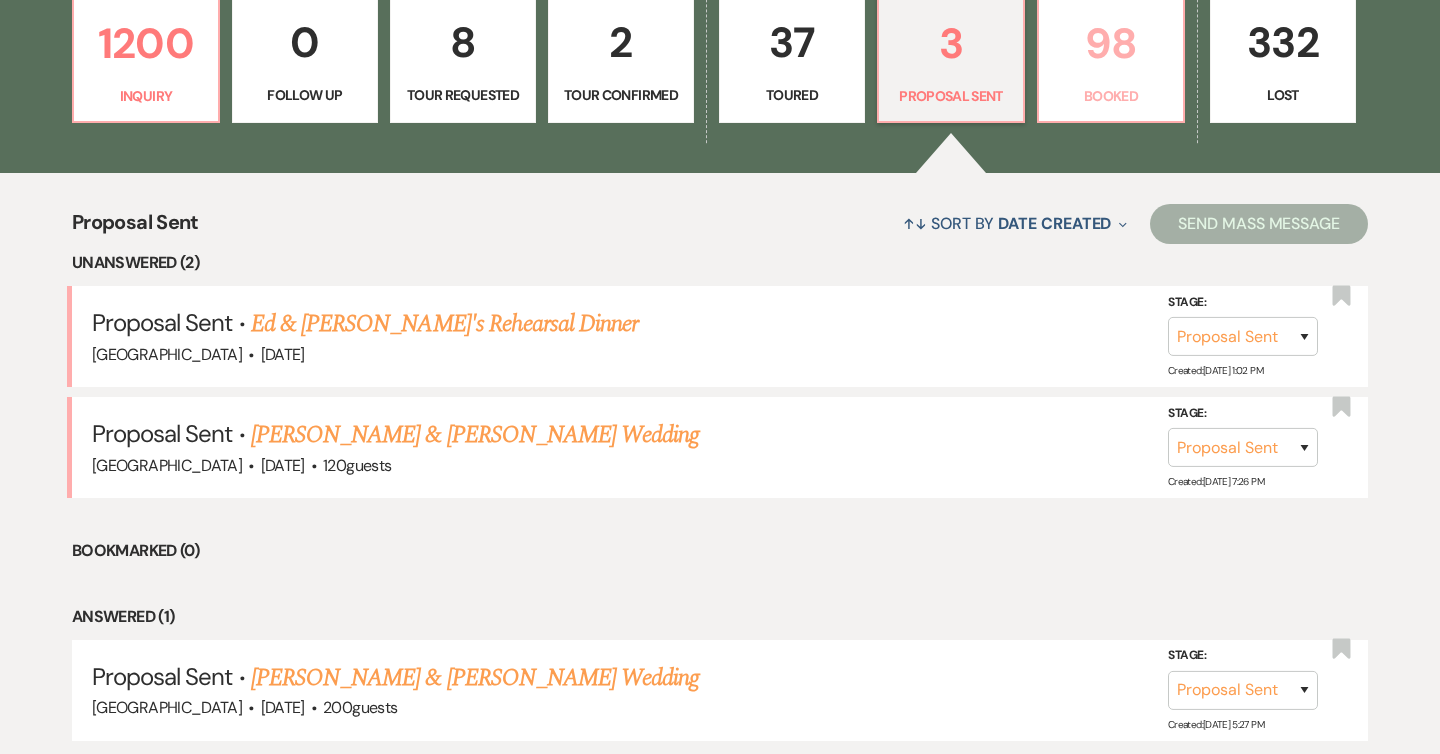 click on "98" at bounding box center [1111, 43] 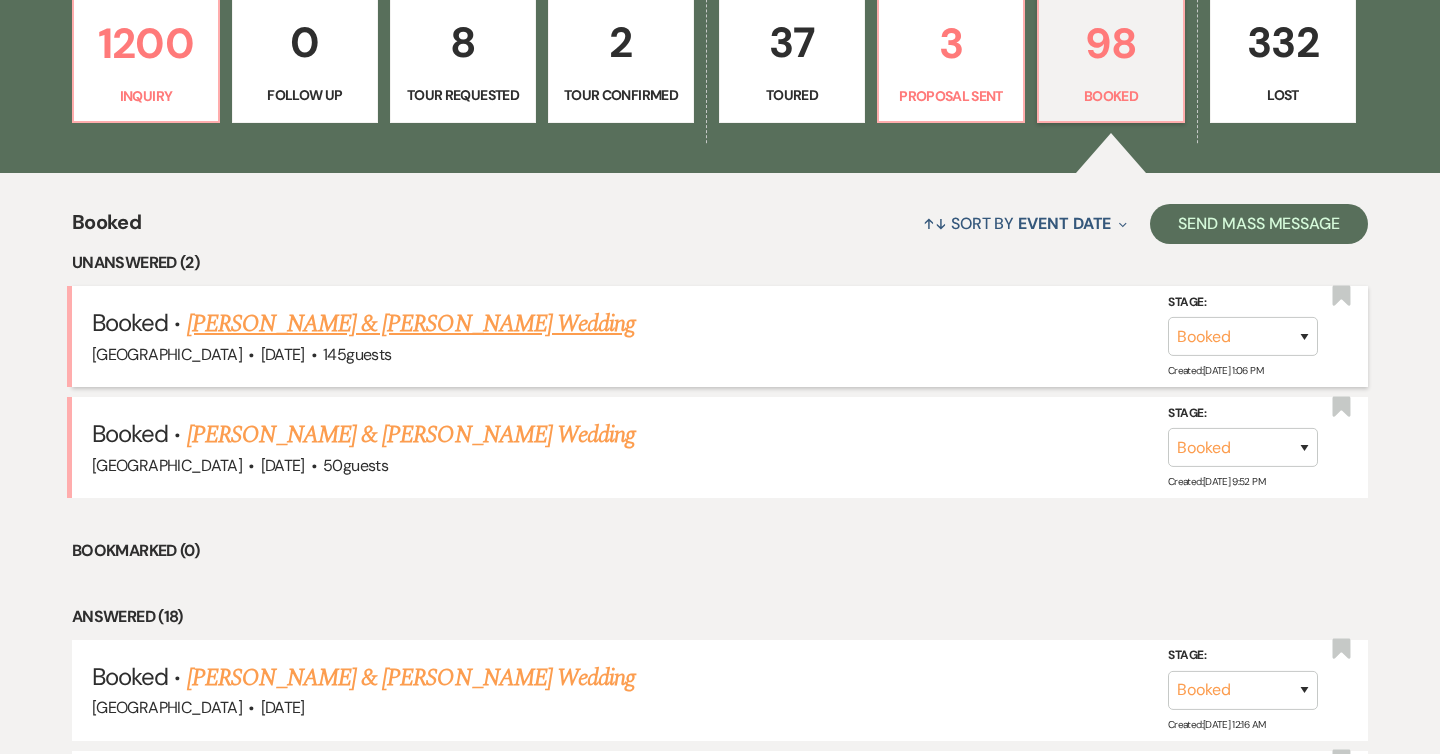 click on "[PERSON_NAME] & [PERSON_NAME] Wedding" at bounding box center [411, 324] 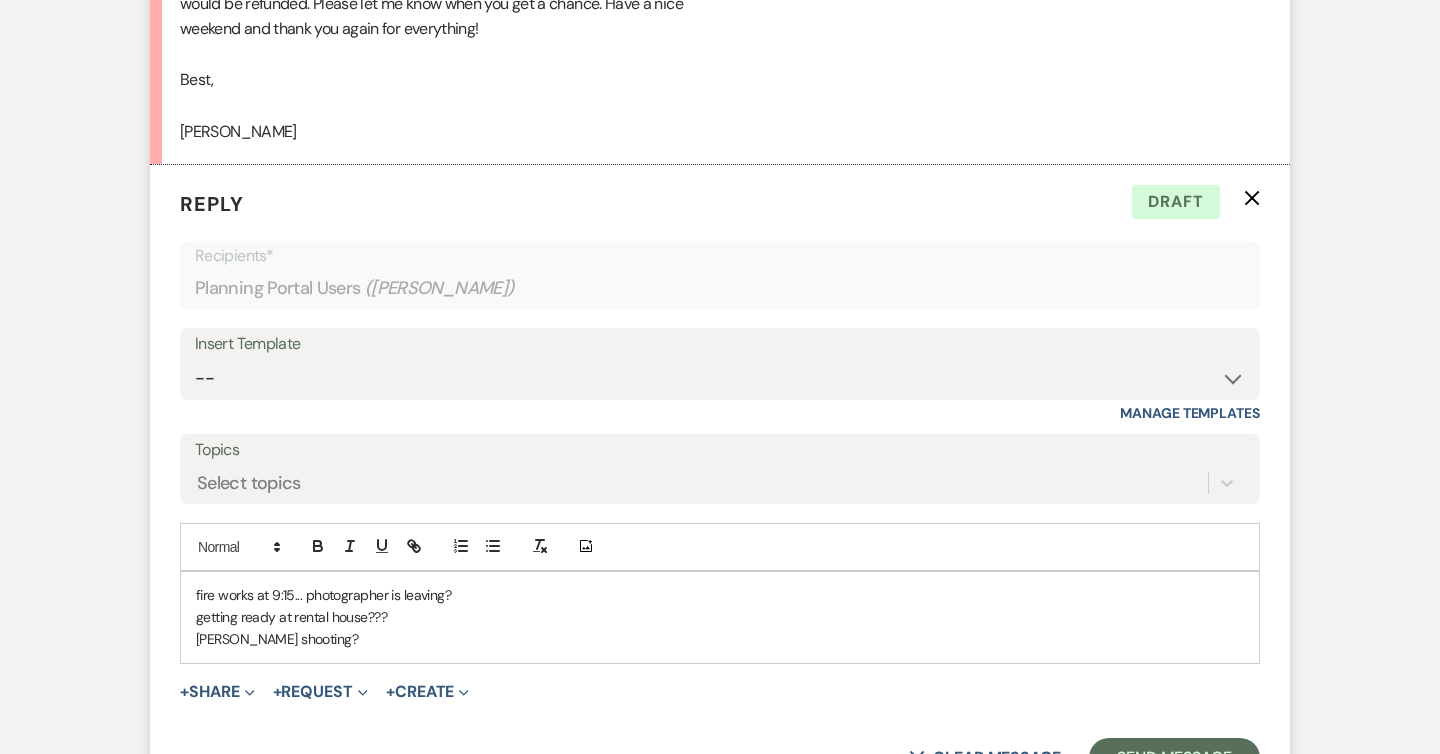 scroll, scrollTop: 2140, scrollLeft: 0, axis: vertical 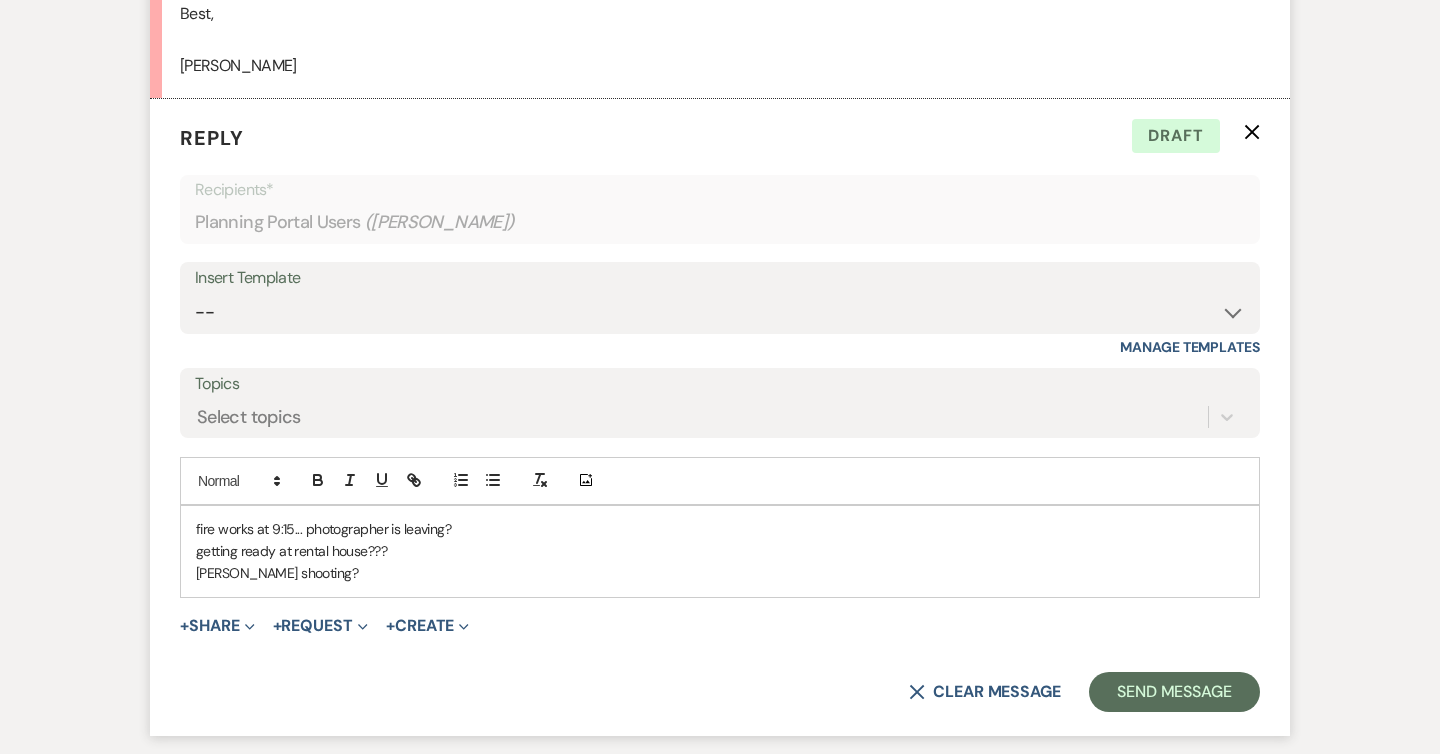 click on "Reply   X Draft Recipients* Planning Portal Users   ( [PERSON_NAME] )   Insert Template   -- Weven Planning Portal Introduction (Booked Events) Follow Up Intro Email- Date Available Intro Email- Date Unavailable Intro Email- Date Available but Tent Not Up NEW Tour Request Response Post Event Survey Winter Rental Initial Response Manage Templates Topics Select topics                                                                             Add Photo   fire works at 9:15... photographer is leaving? getting ready at rental house??? [PERSON_NAME] shooting? +  Share Expand Doc Upload Documents Add Photo Images Pref Vendors Preferred vendors Plan Portal Link Planning portal log in link +  Request Expand Generate Payment Payment Vendor List Vendor list Doc Upload Document upload +  Create Expand + New Template X  Clear message Send Message" at bounding box center [720, 417] 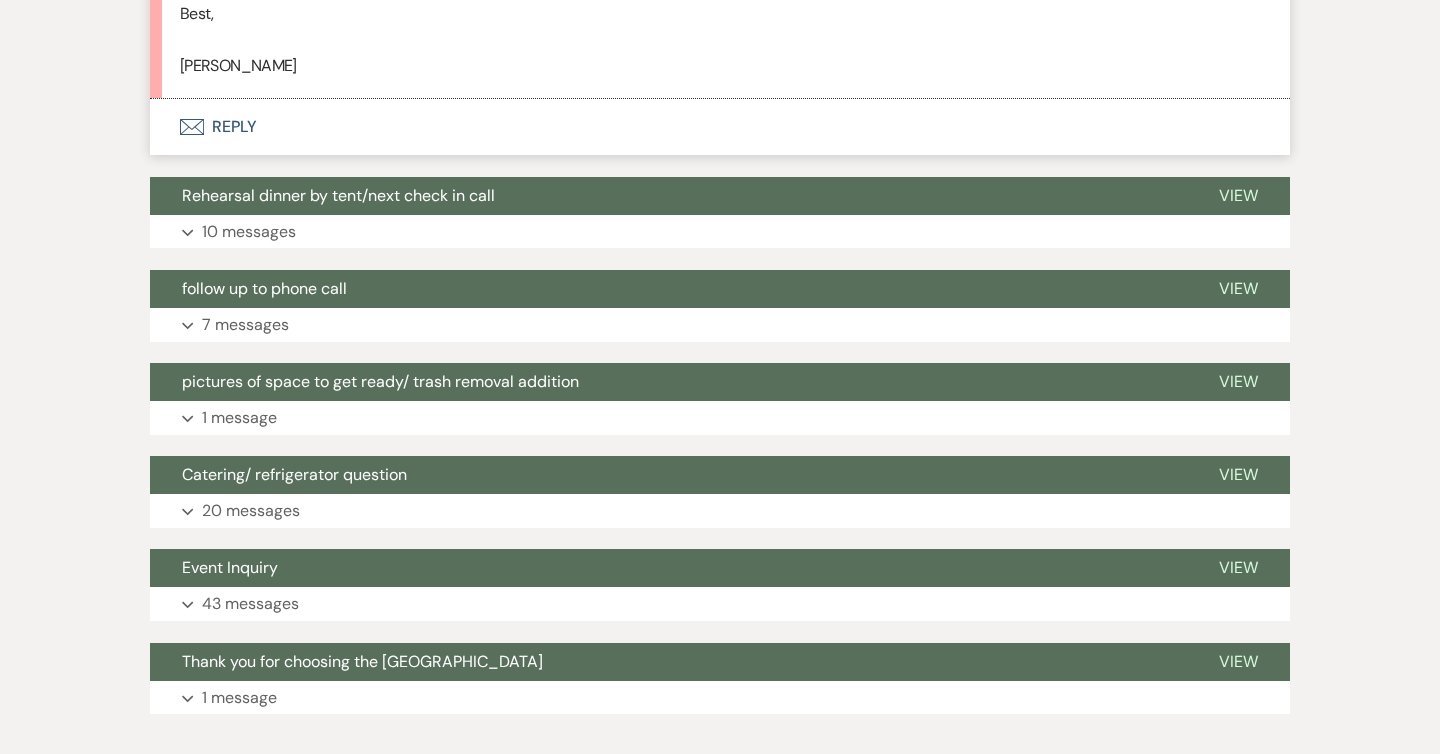click on "Envelope Reply" at bounding box center (720, 127) 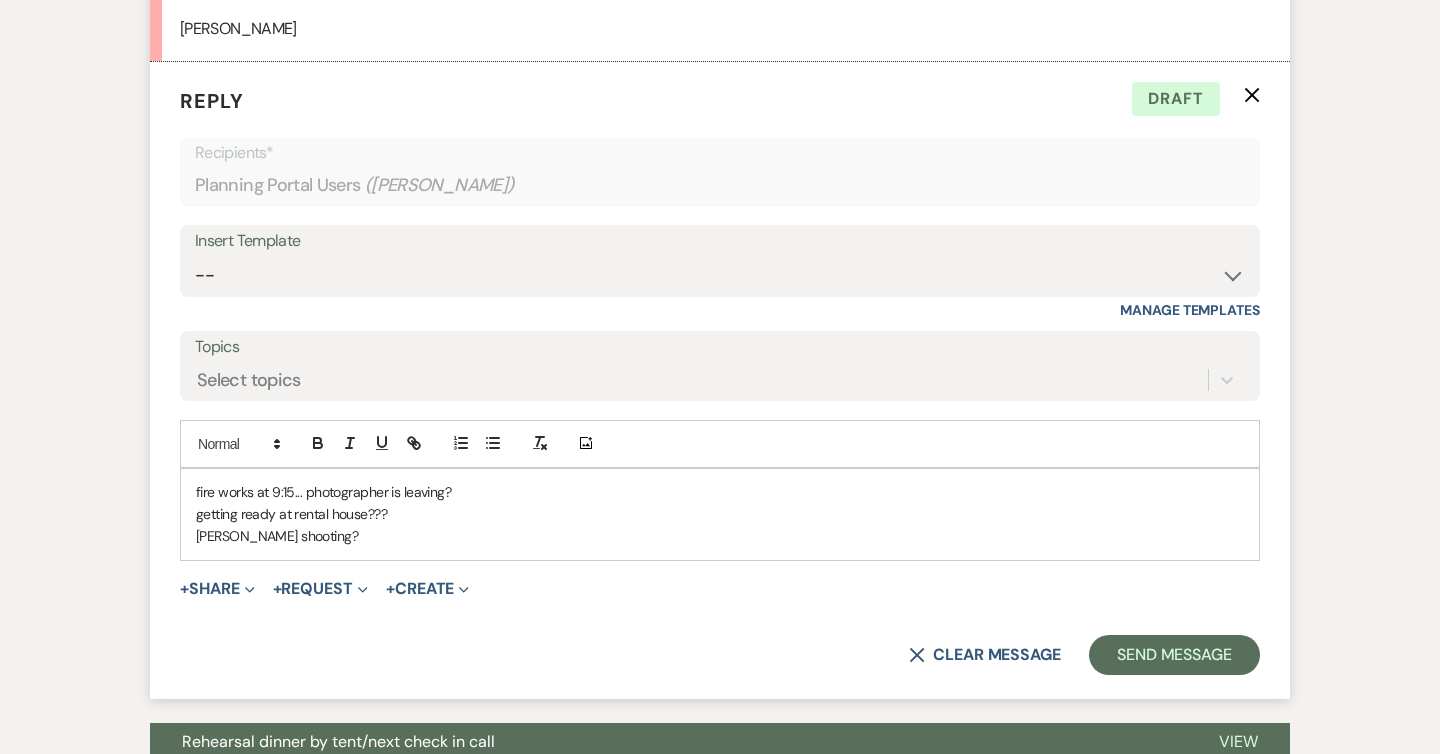 scroll, scrollTop: 2180, scrollLeft: 0, axis: vertical 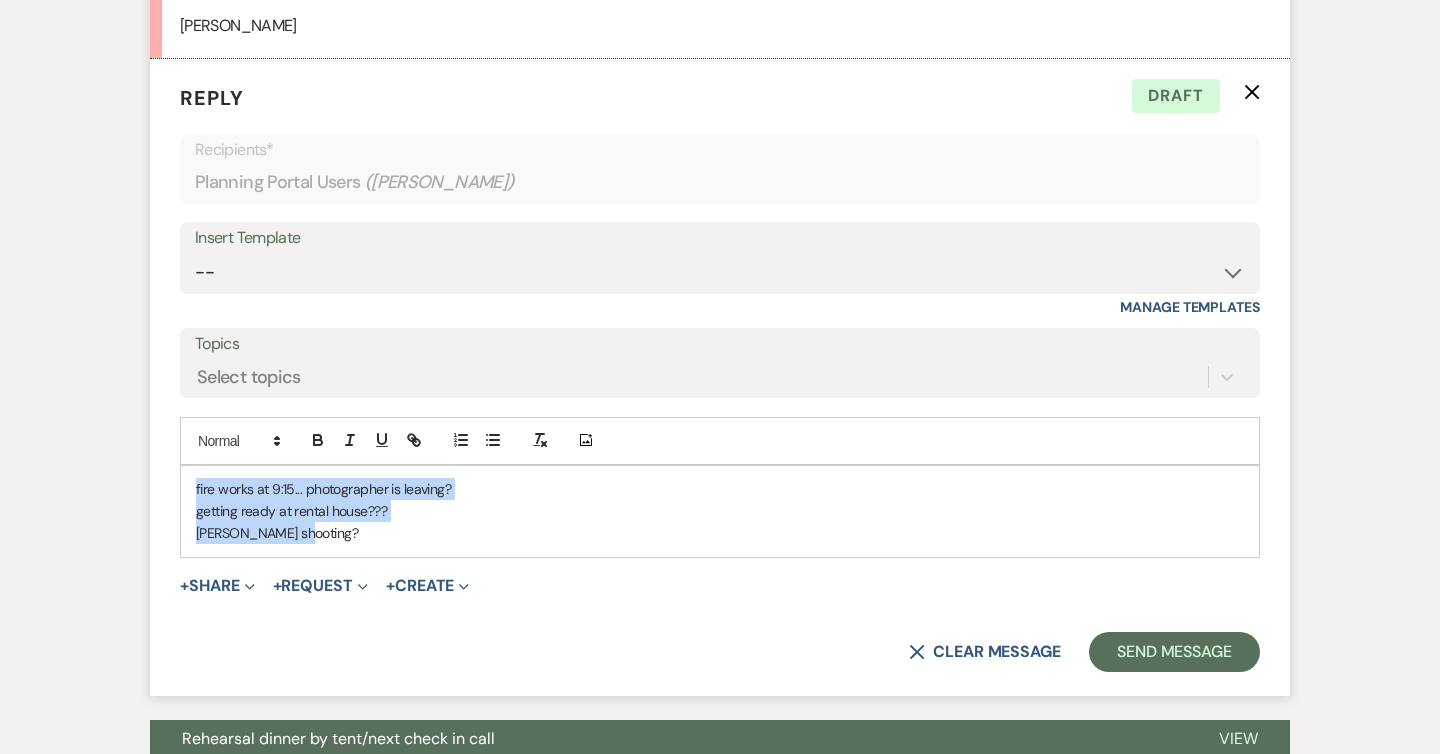 drag, startPoint x: 317, startPoint y: 542, endPoint x: 182, endPoint y: 497, distance: 142.30249 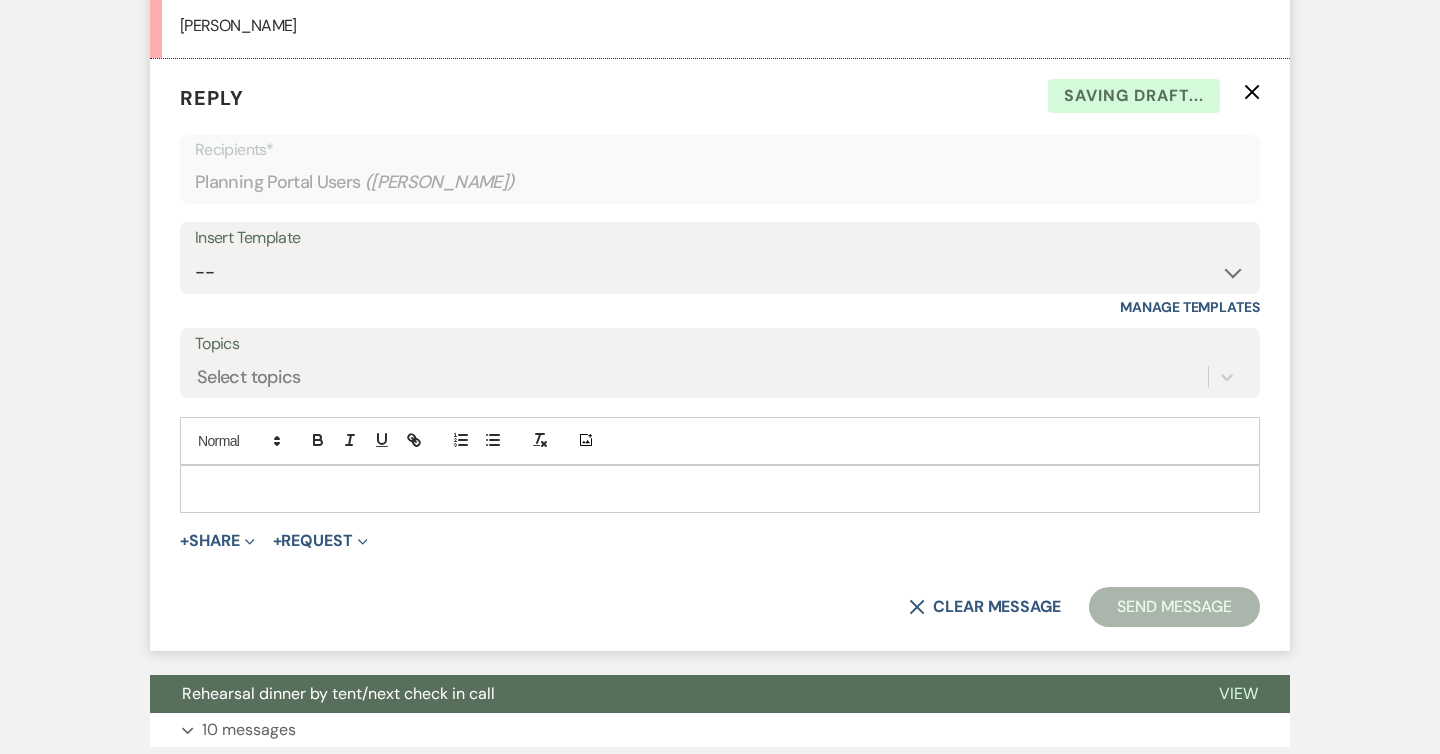 type 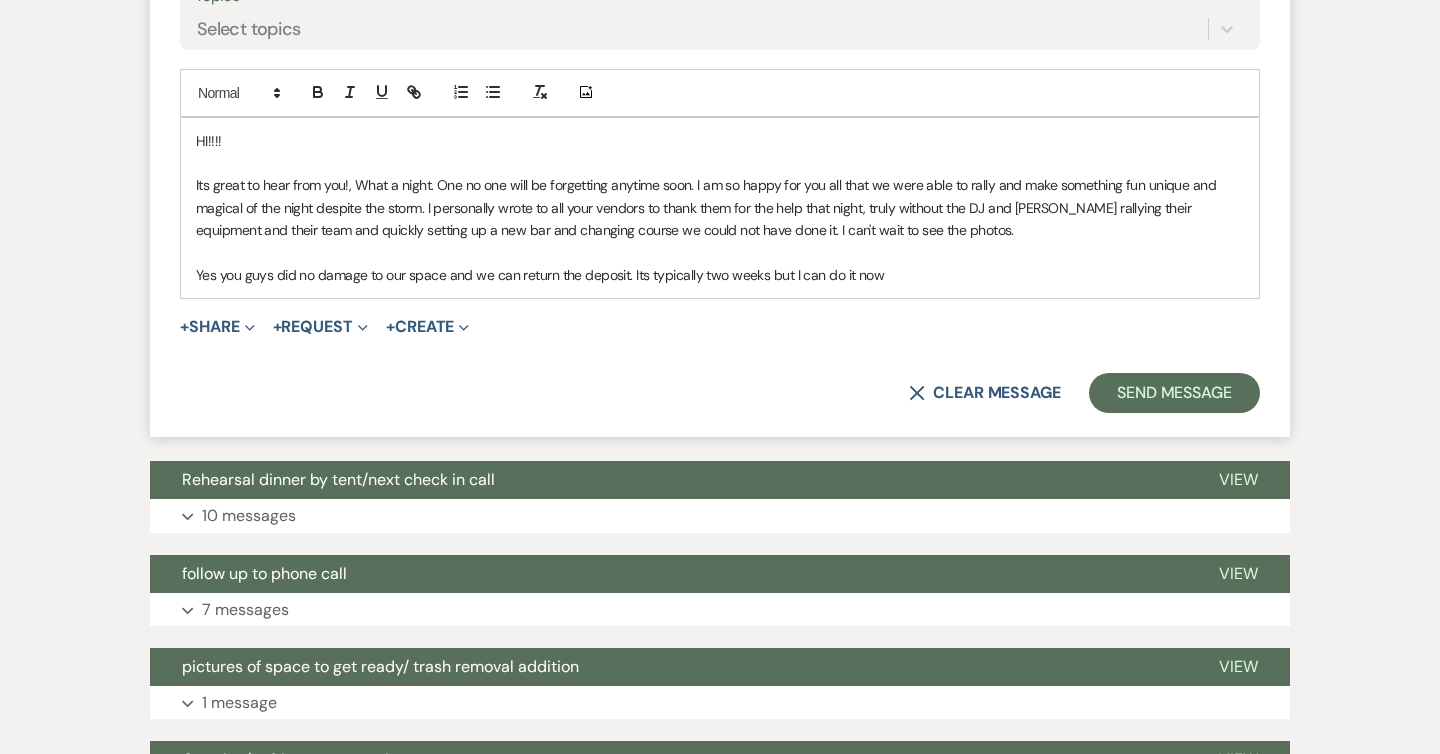 scroll, scrollTop: 2547, scrollLeft: 0, axis: vertical 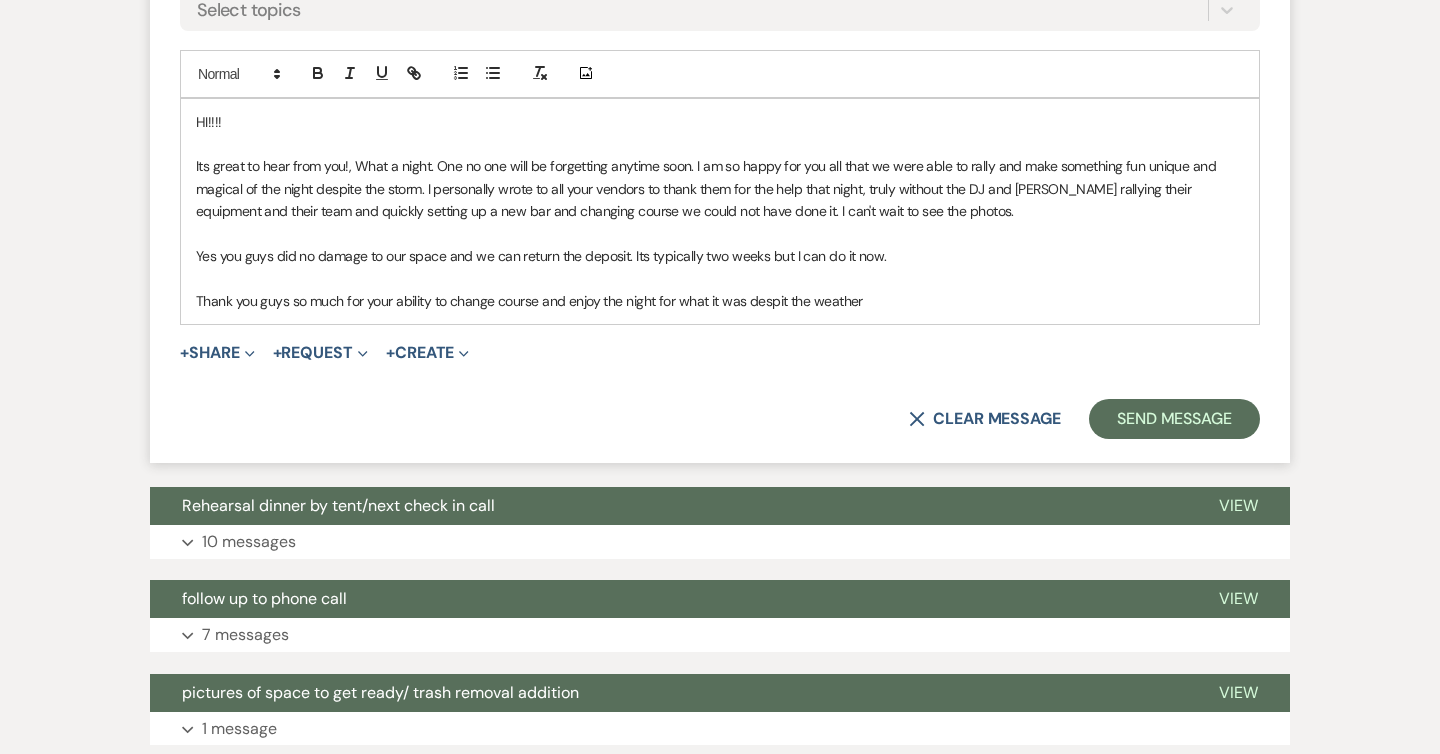 click on "Thank you guys so much for your ability to change course and enjoy the night for what it was despit the weather" at bounding box center [720, 301] 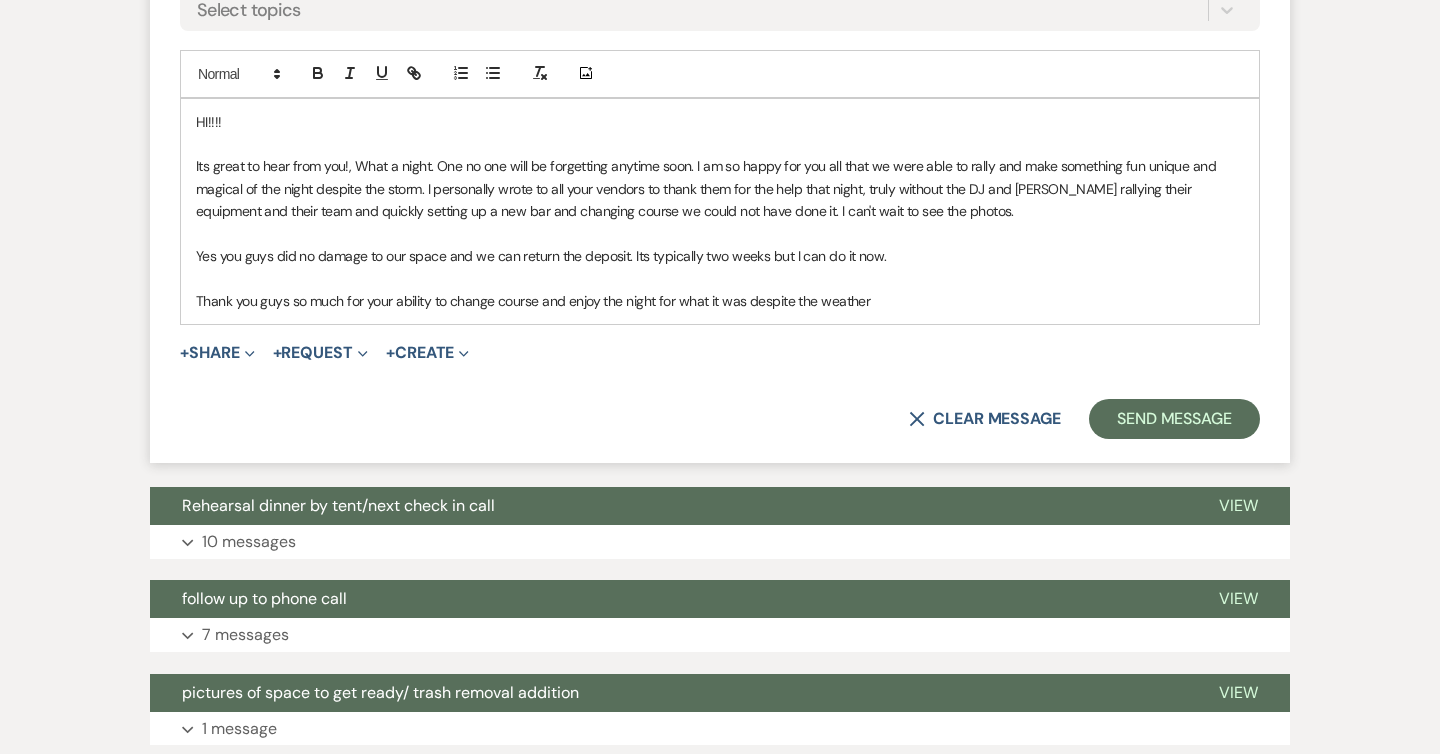click on "Thank you guys so much for your ability to change course and enjoy the night for what it was despite the weather" at bounding box center [720, 301] 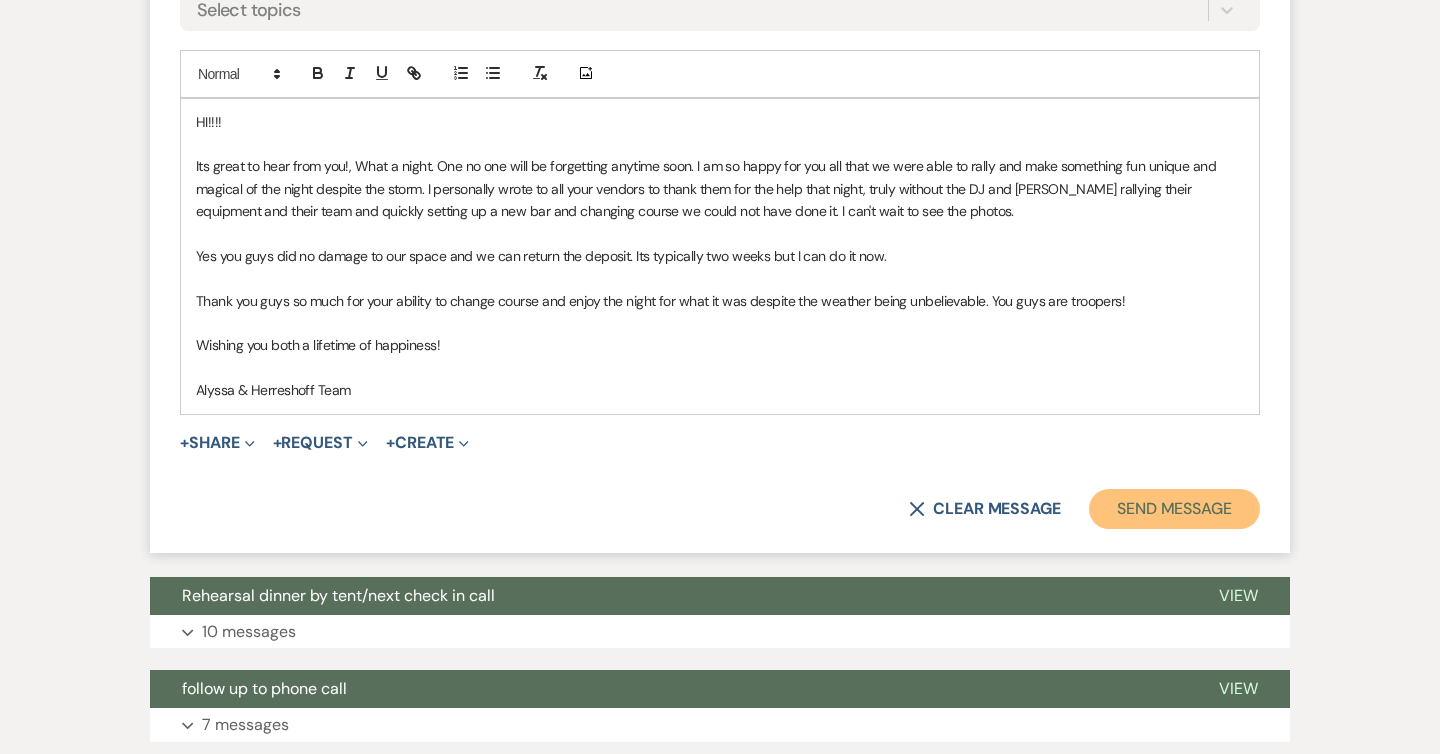 click on "Send Message" at bounding box center (1174, 509) 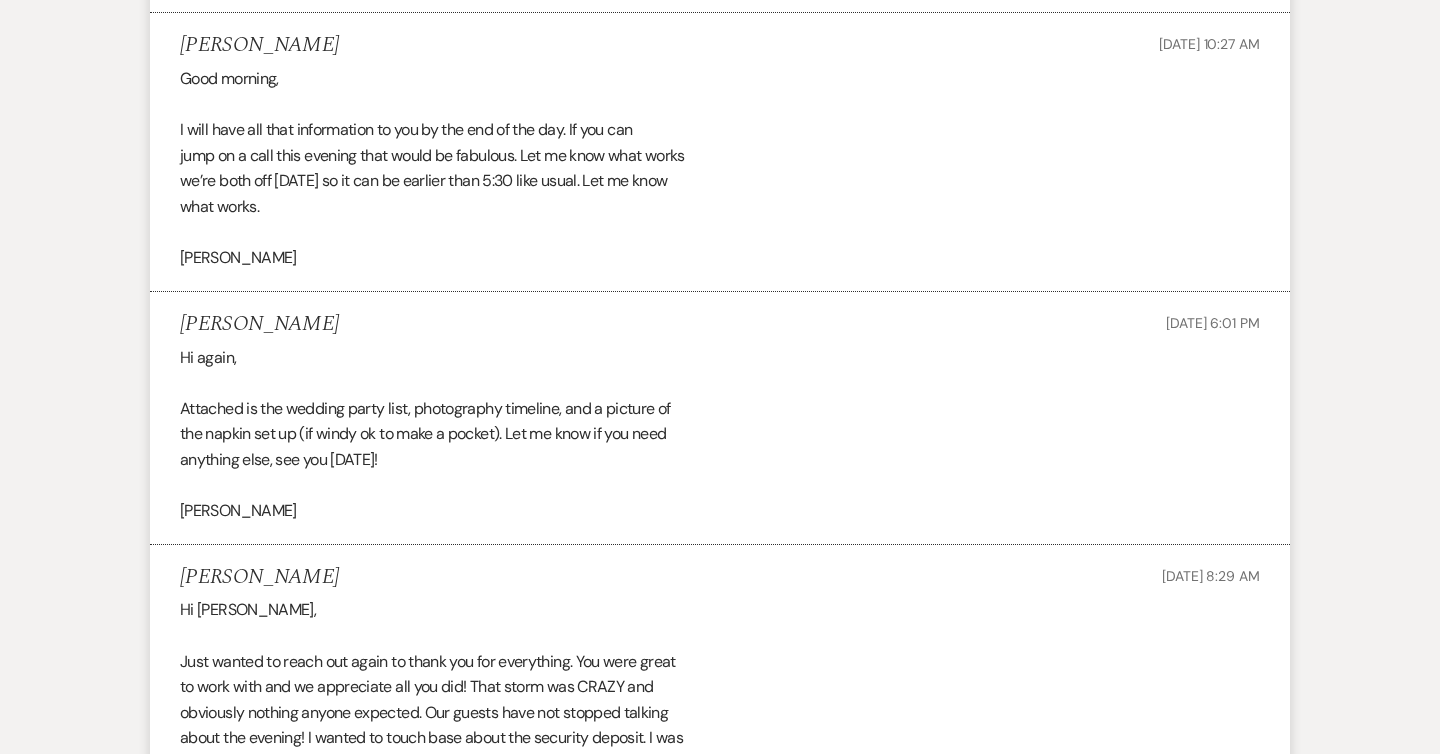 scroll, scrollTop: 0, scrollLeft: 0, axis: both 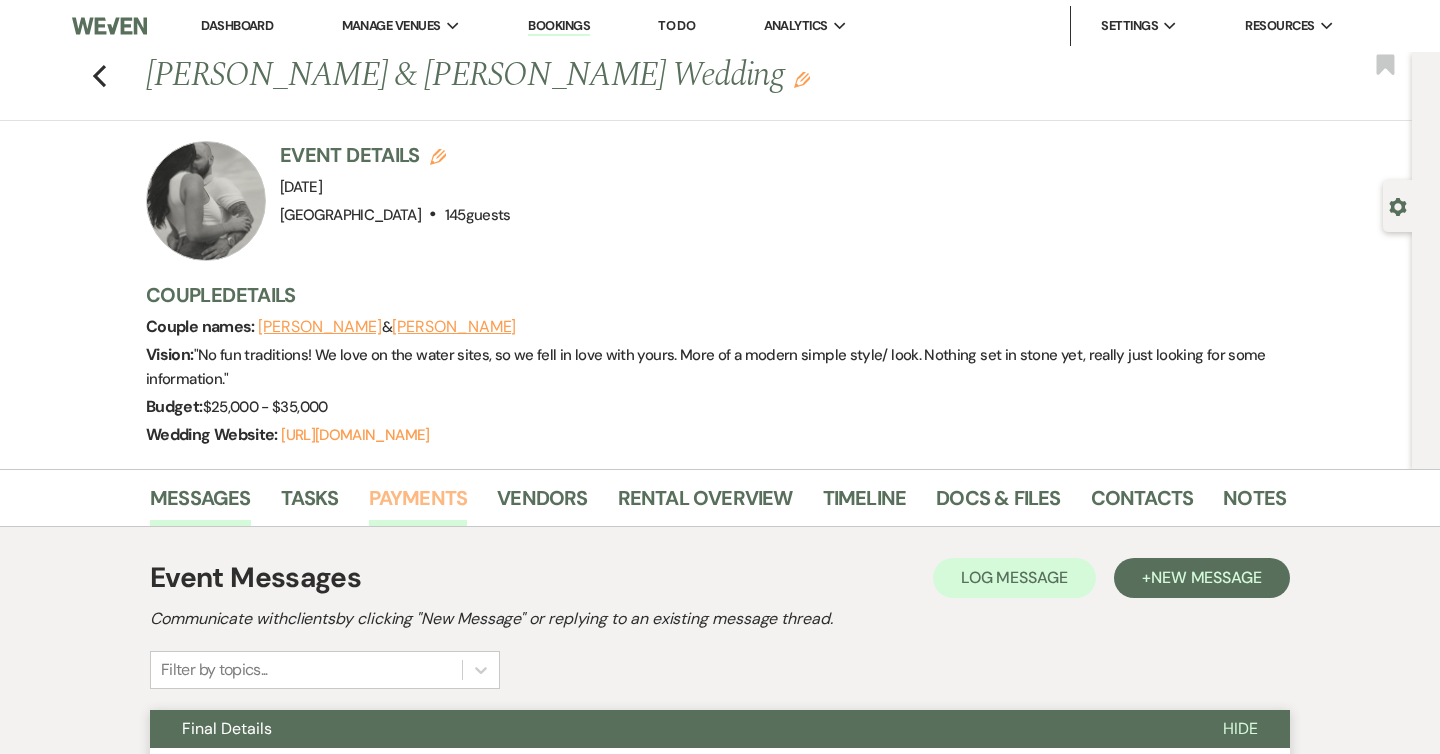 click on "Payments" at bounding box center [418, 504] 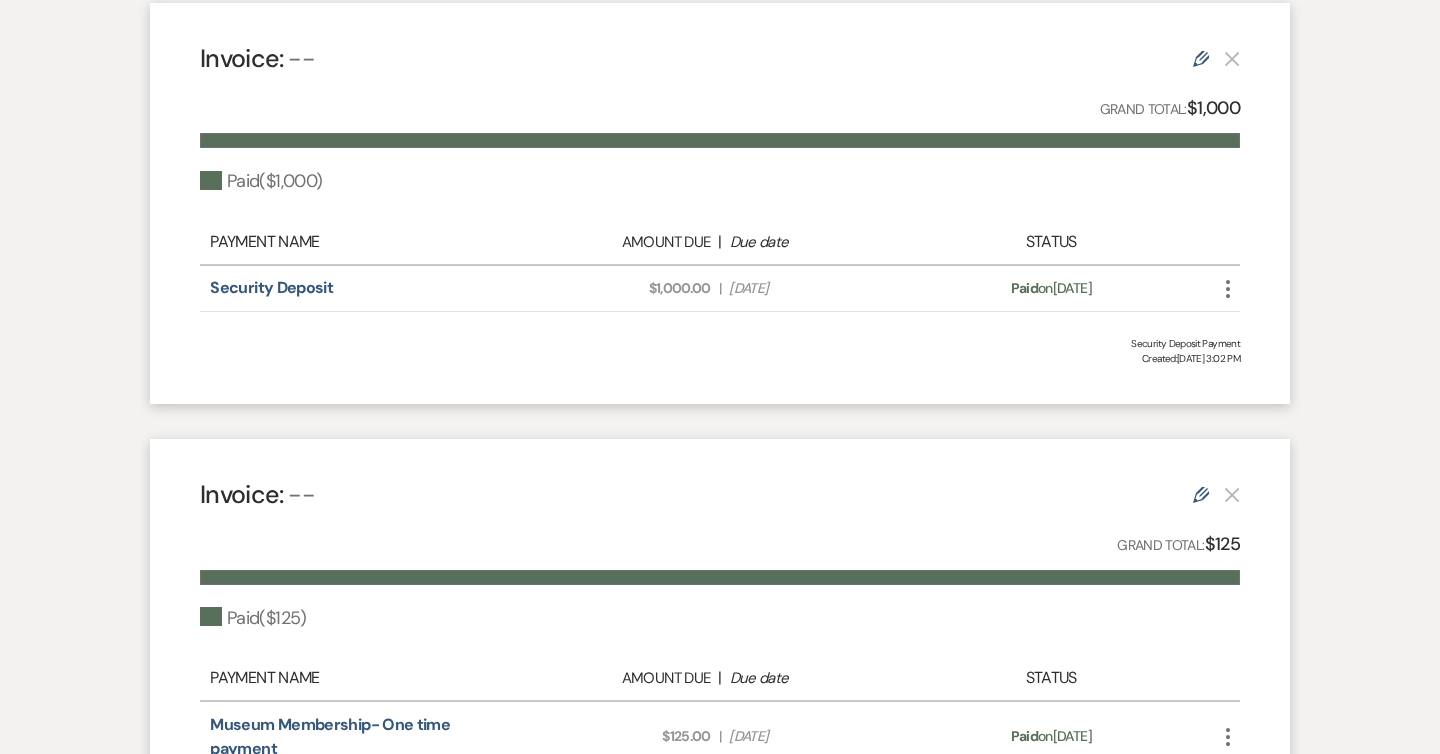 scroll, scrollTop: 1499, scrollLeft: 0, axis: vertical 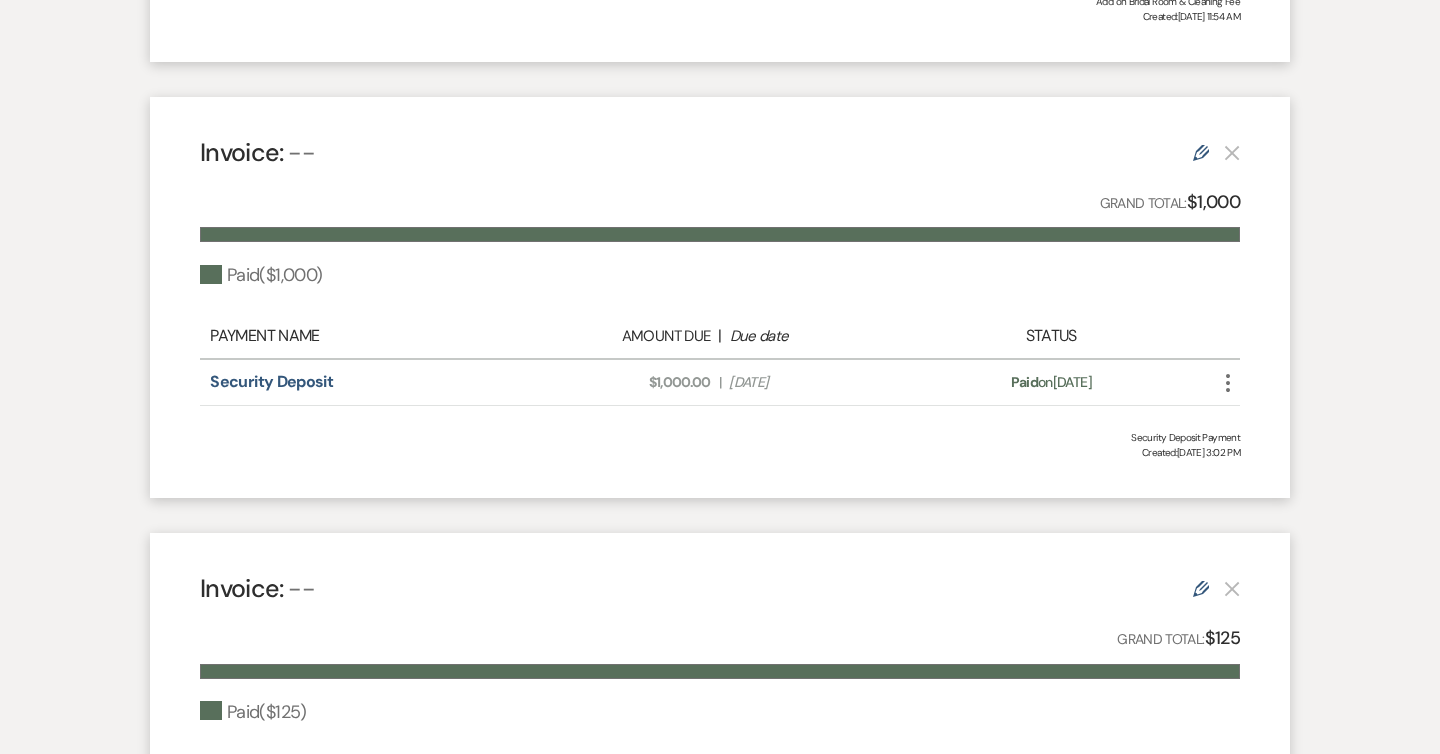 click 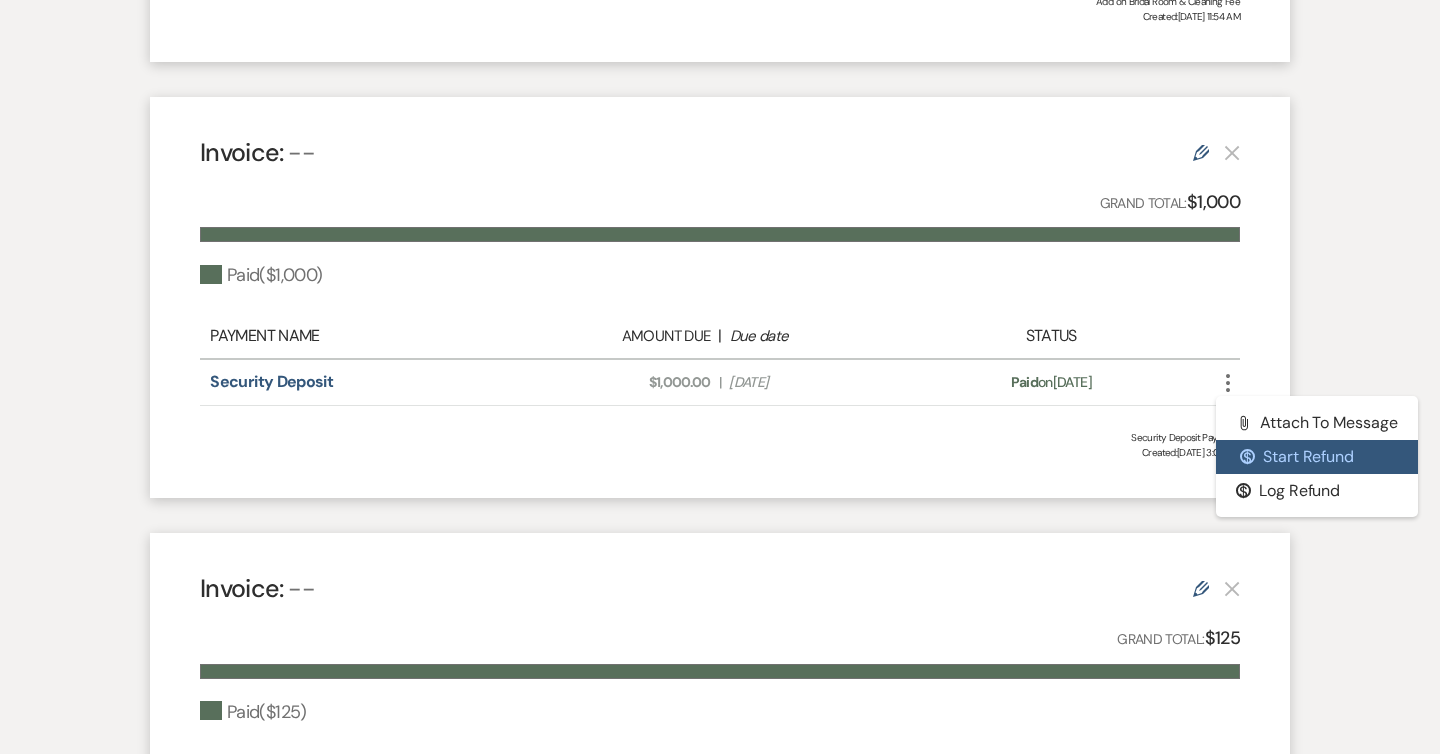 click on "$ Start Refund" at bounding box center (1317, 457) 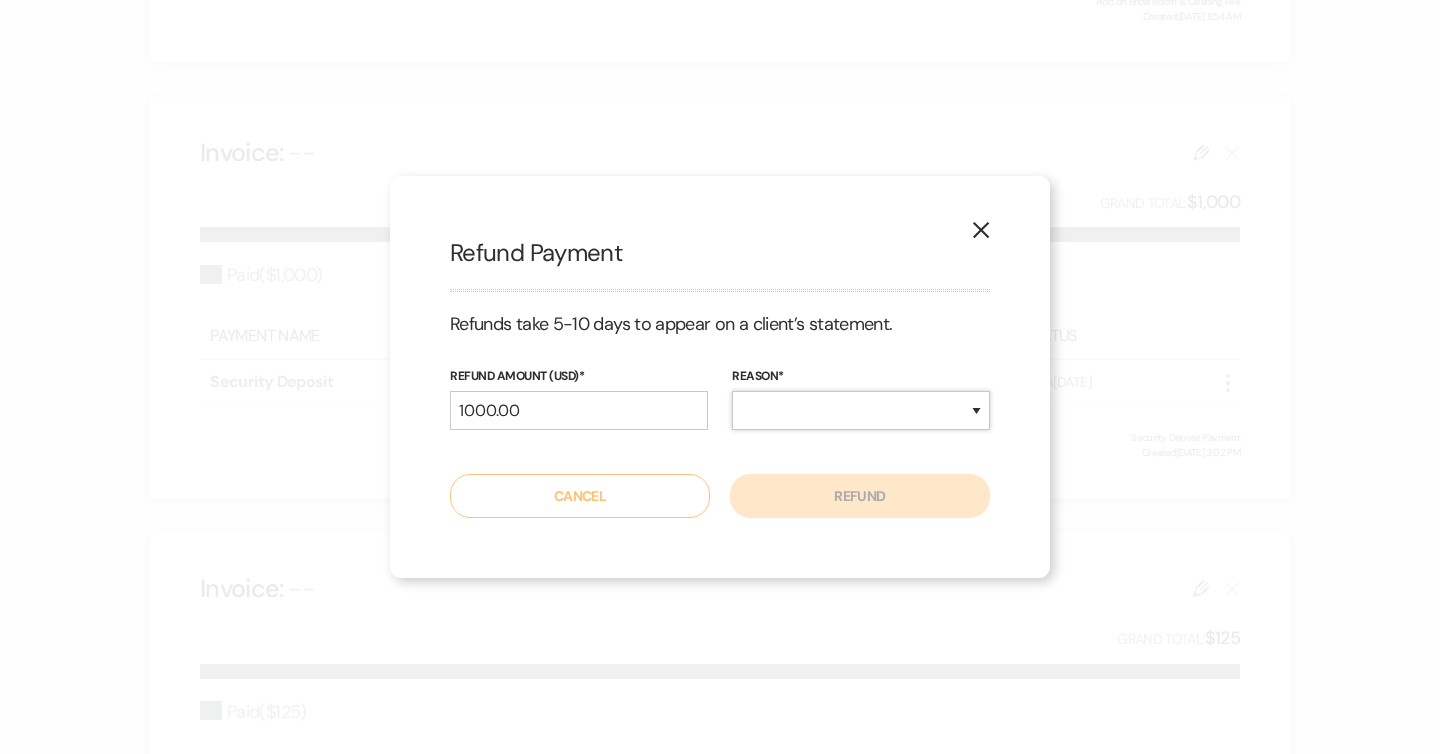 click on "Duplicate Fraudulent Requested by Customer Other" at bounding box center [861, 410] 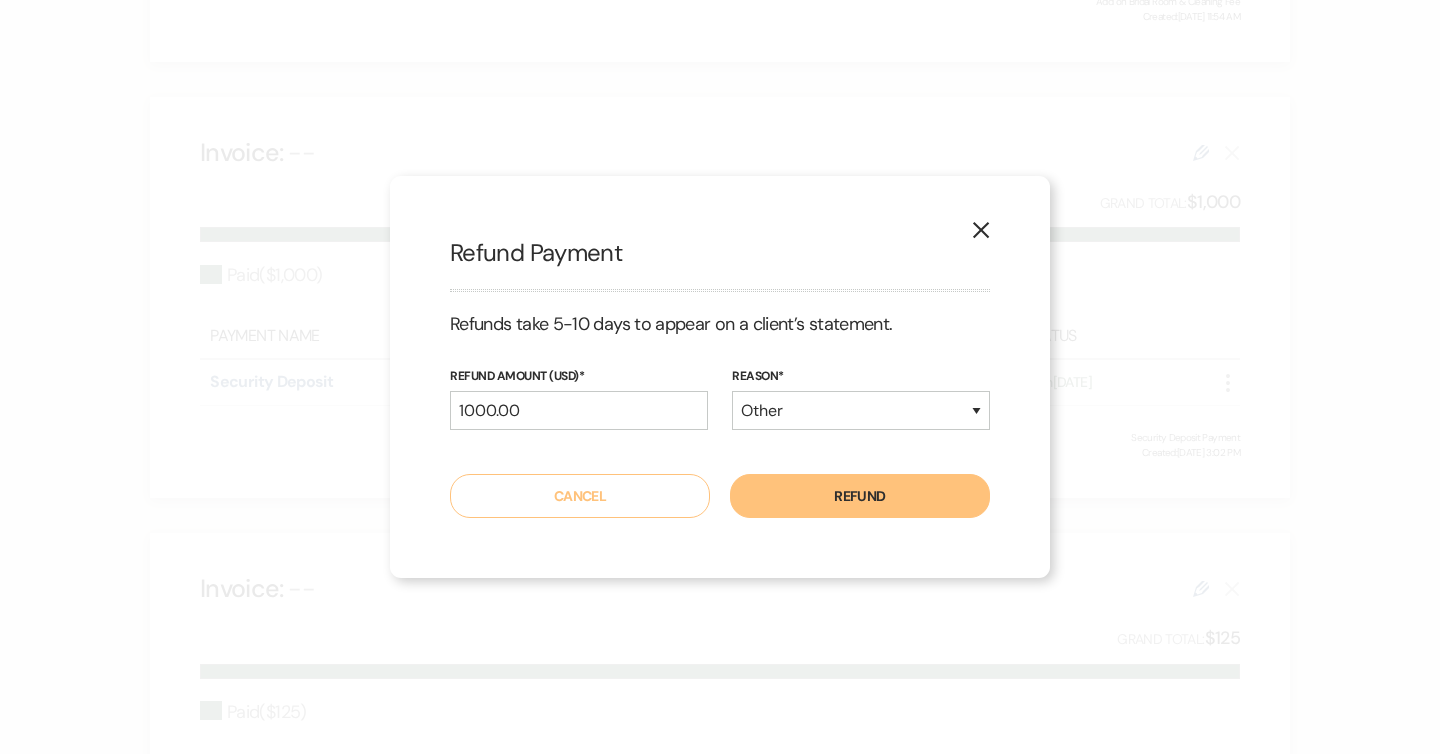 click on "Refund" at bounding box center [860, 496] 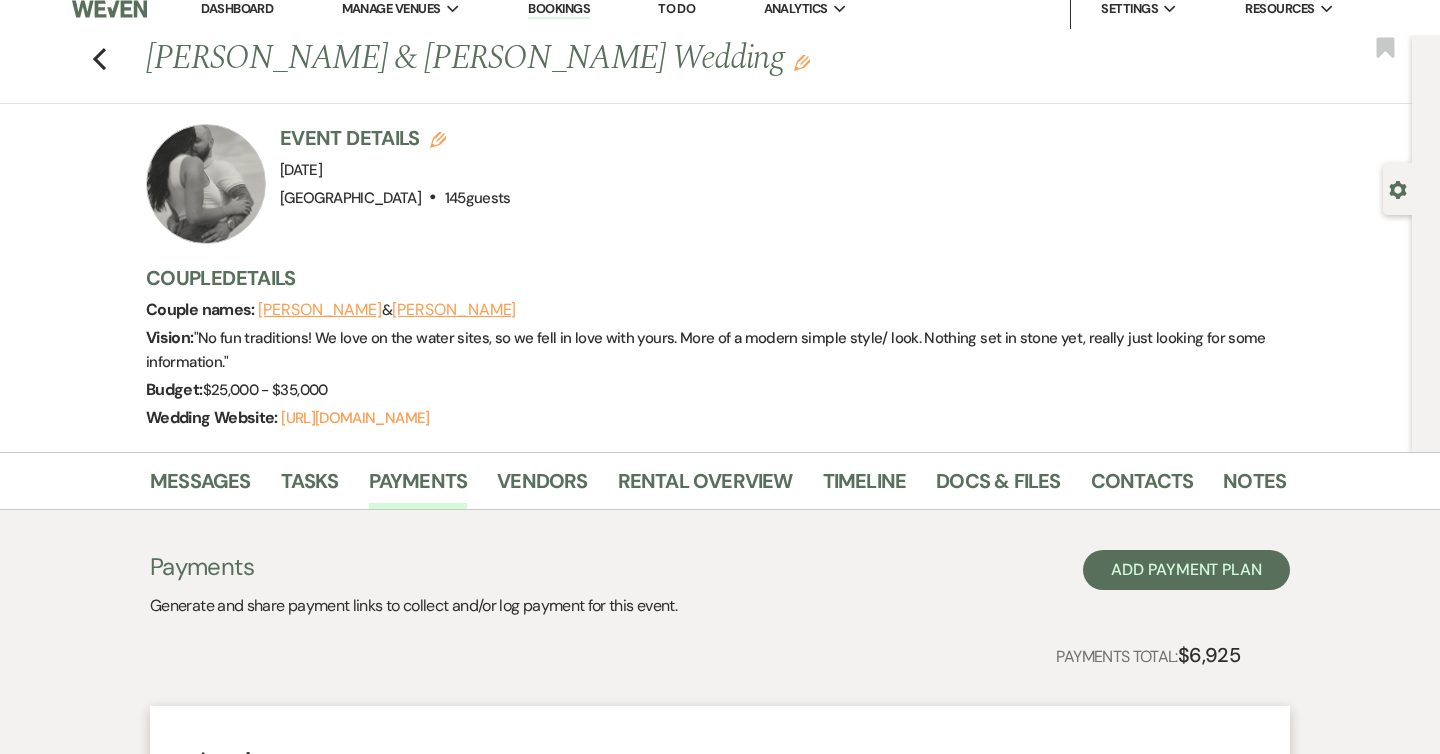 scroll, scrollTop: 0, scrollLeft: 0, axis: both 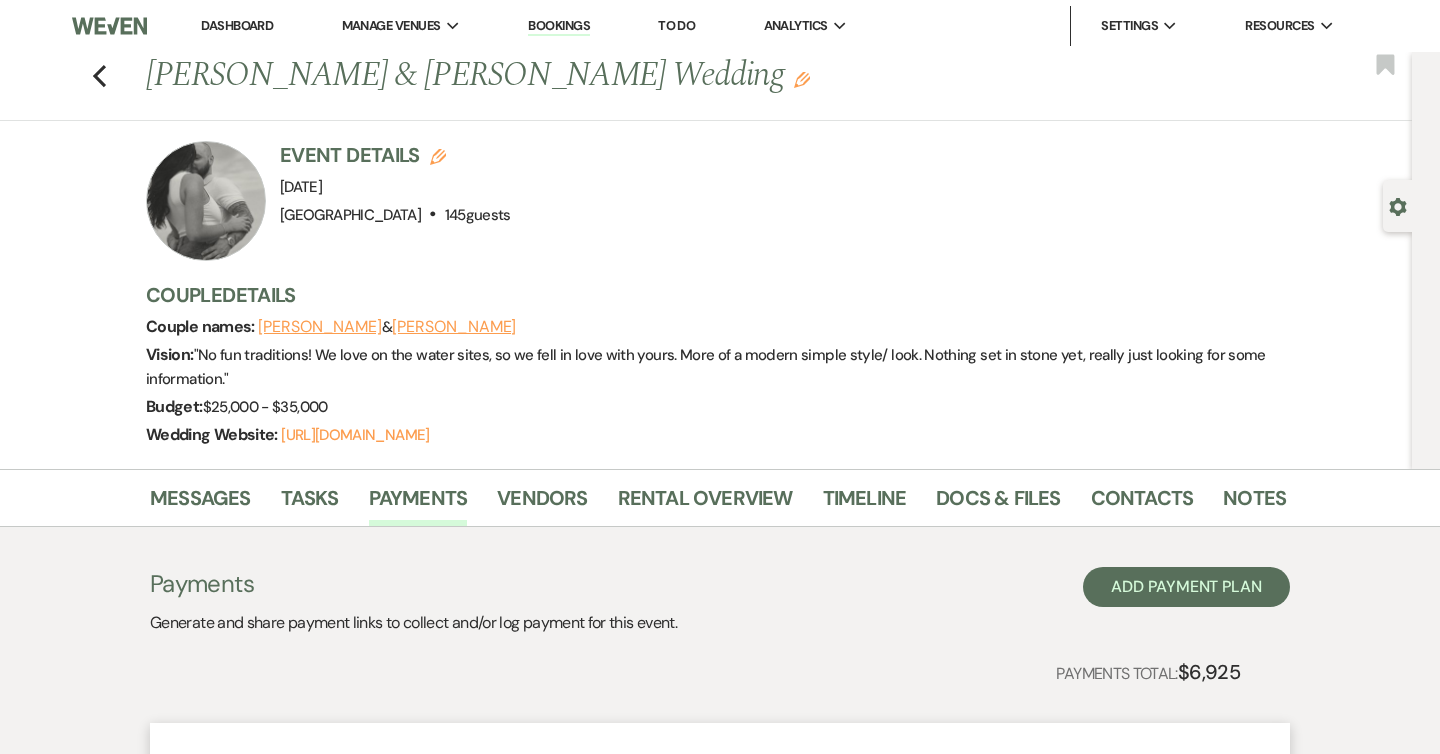 click on "Previous [PERSON_NAME] & [PERSON_NAME] Wedding Edit Bookmark" at bounding box center (701, 86) 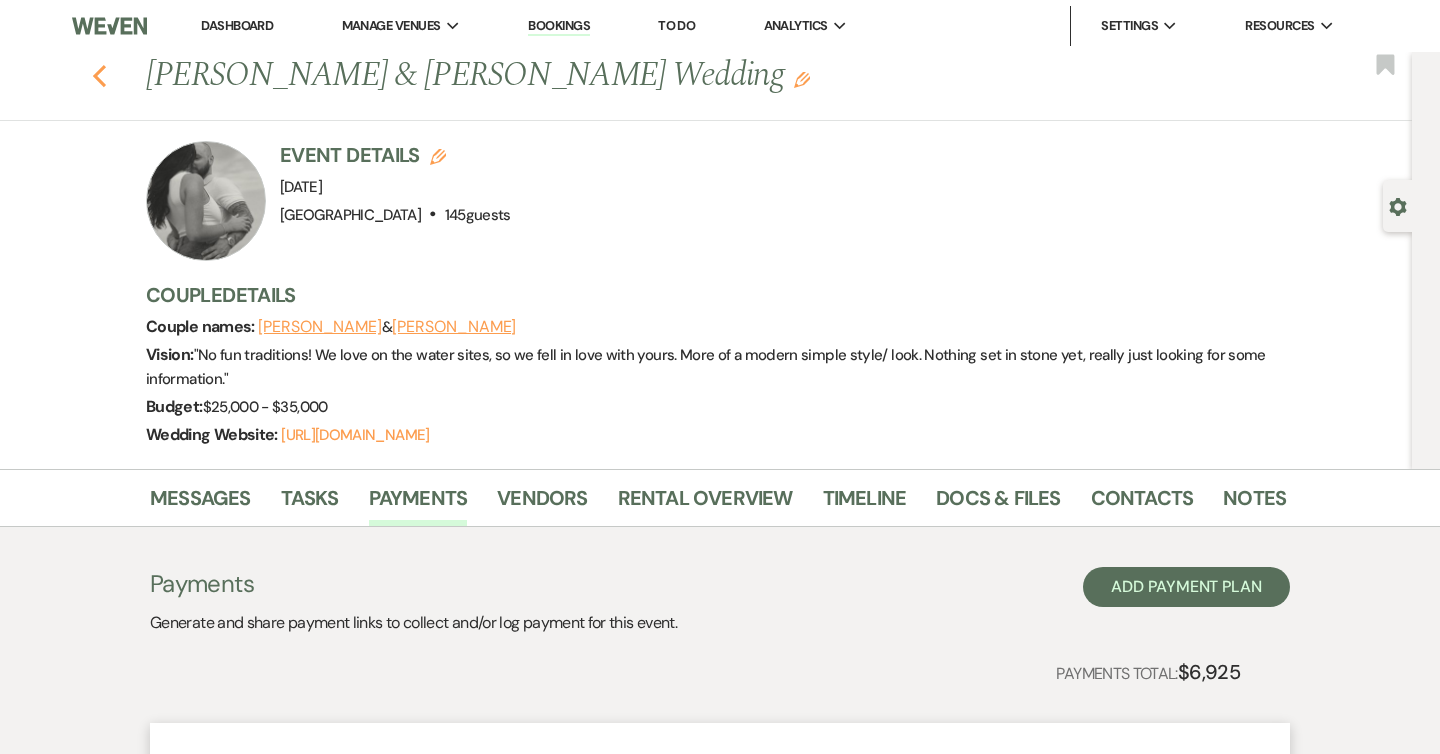 click on "Previous" 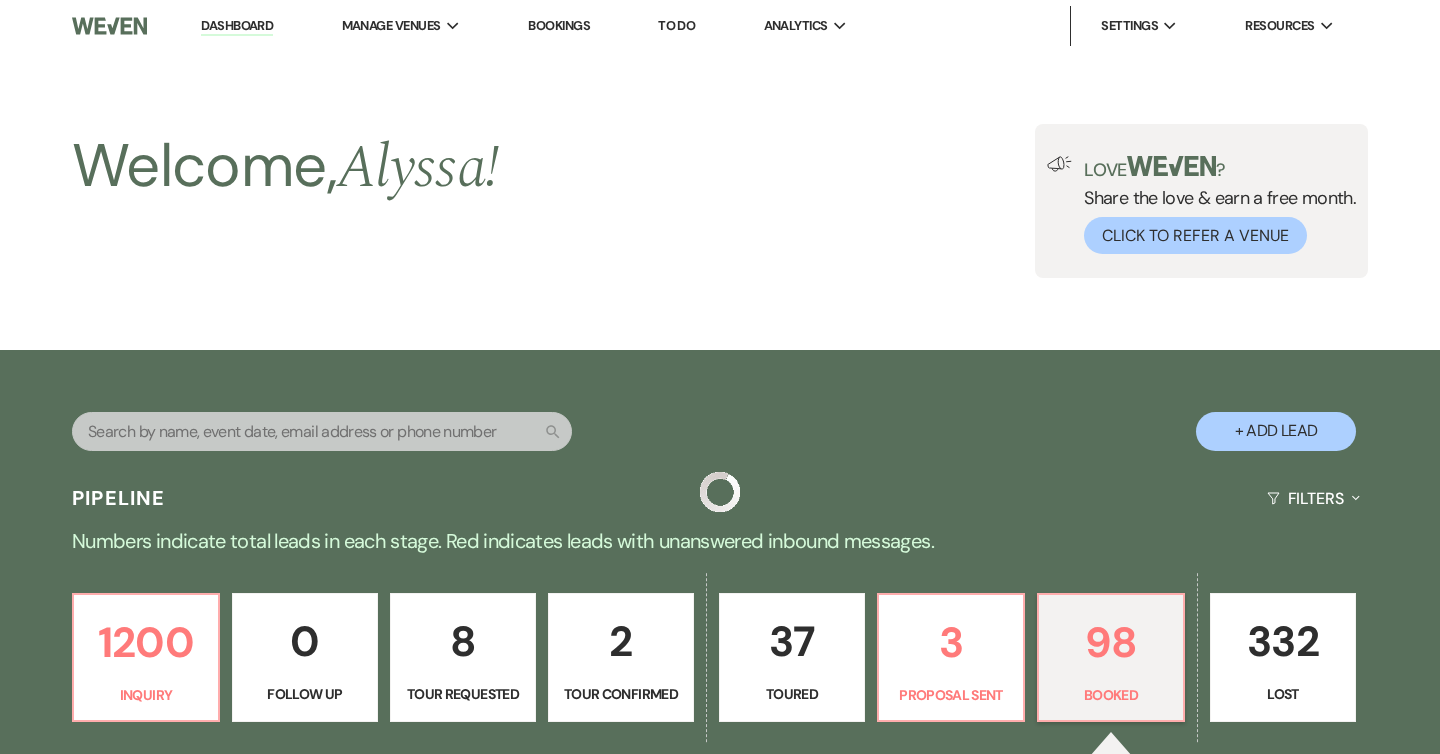 scroll, scrollTop: 599, scrollLeft: 0, axis: vertical 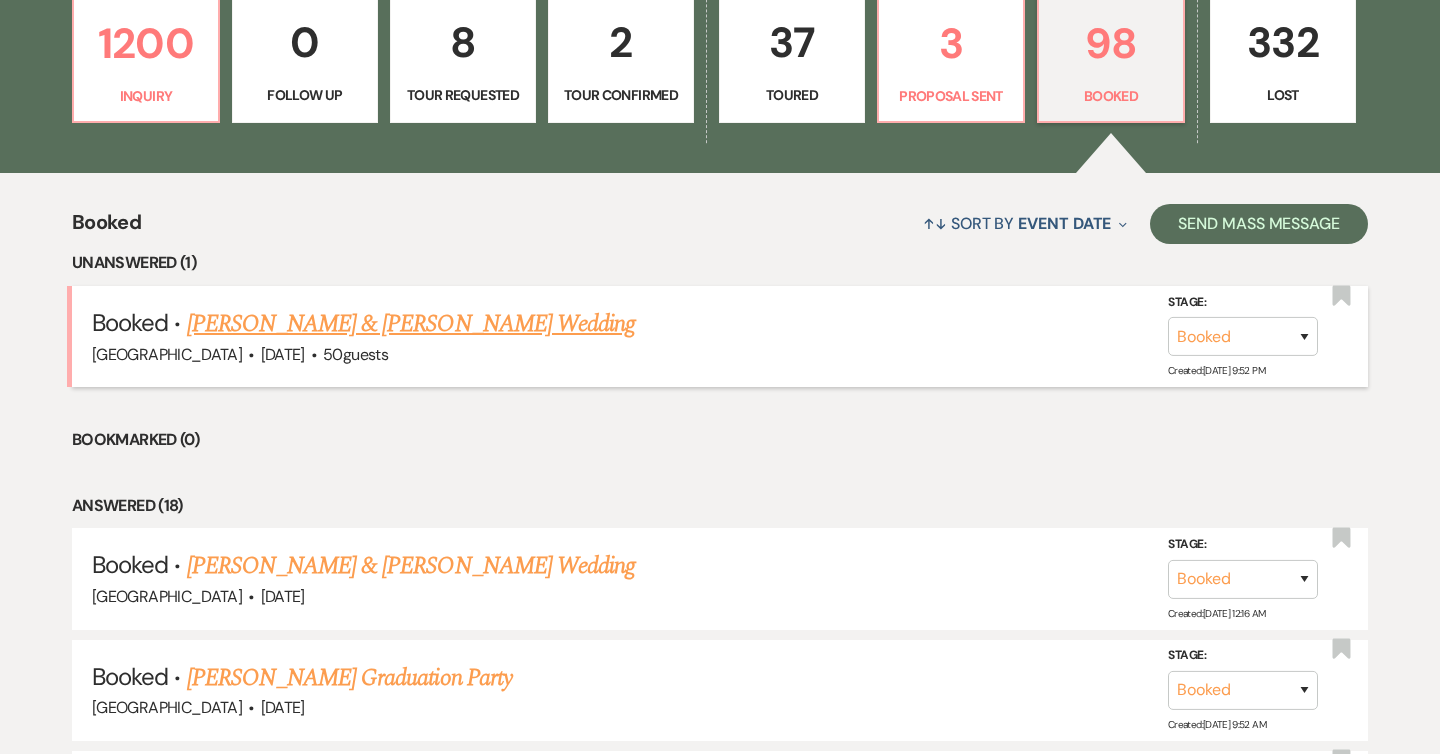 click on "[PERSON_NAME] & [PERSON_NAME] Wedding" at bounding box center [411, 324] 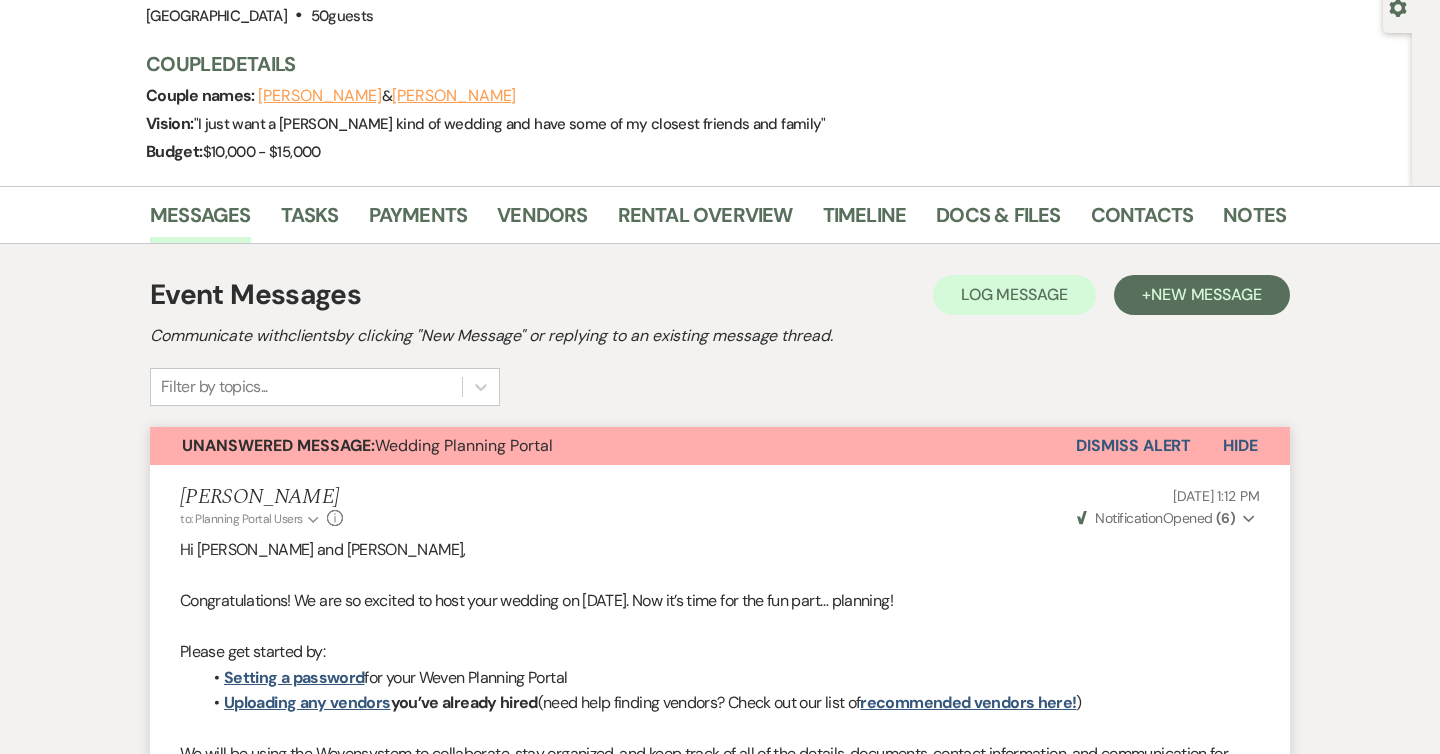 scroll, scrollTop: 158, scrollLeft: 0, axis: vertical 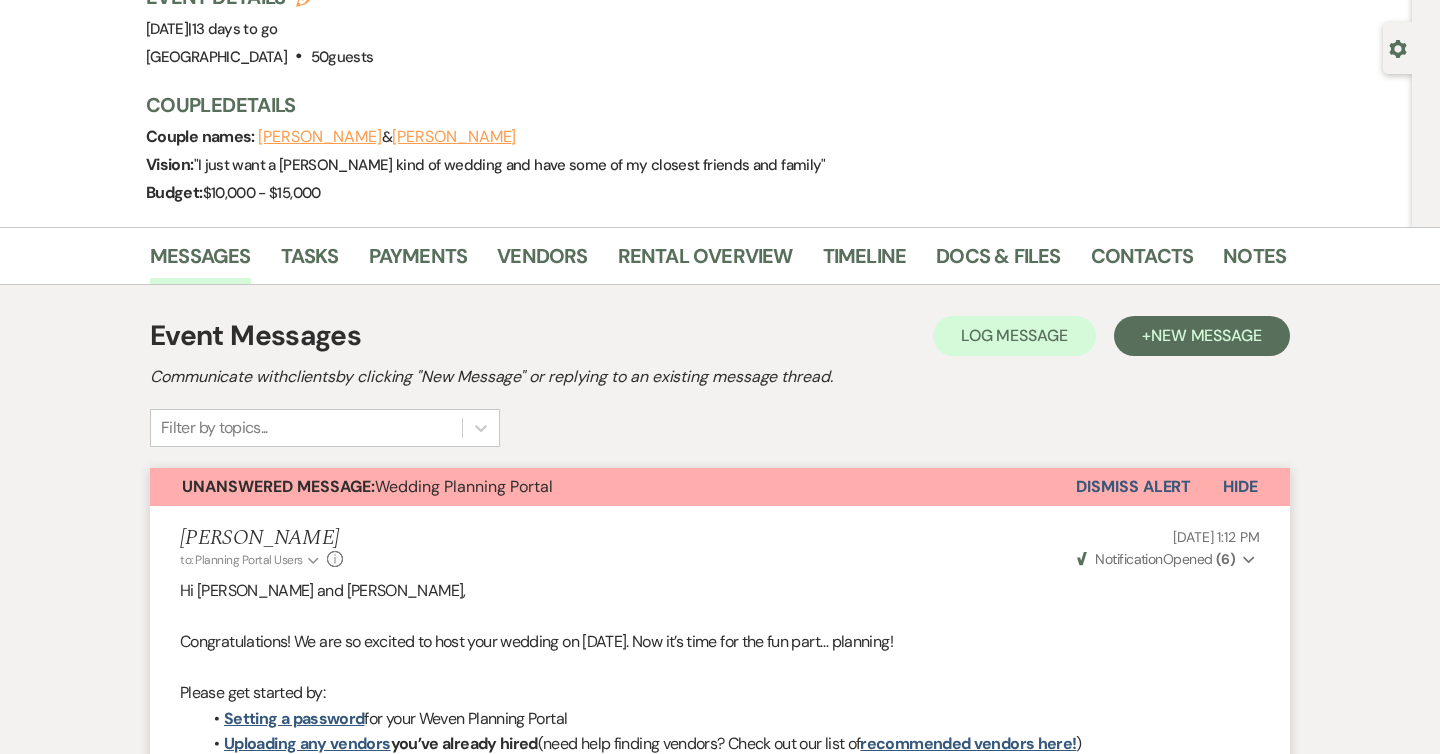 click on "Dismiss Alert" at bounding box center [1133, 487] 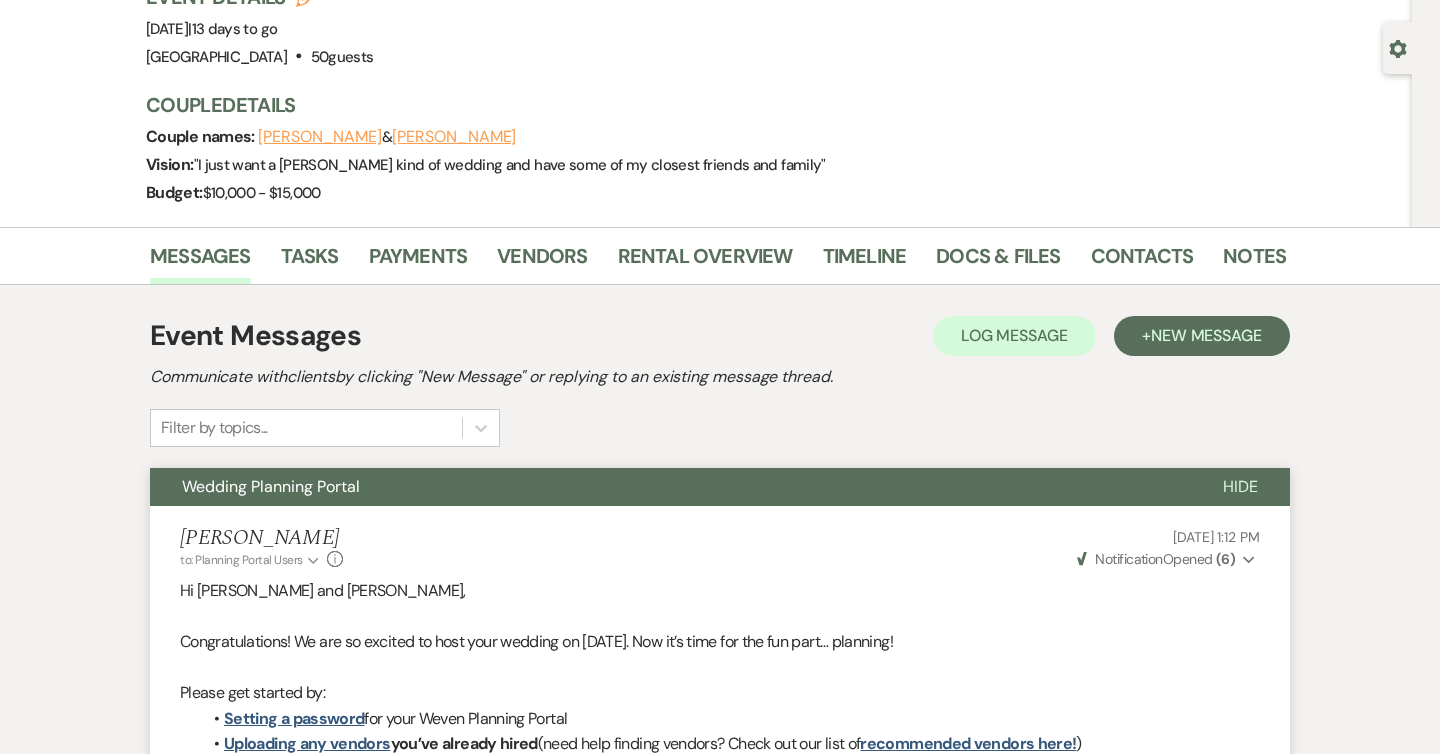 scroll, scrollTop: 0, scrollLeft: 0, axis: both 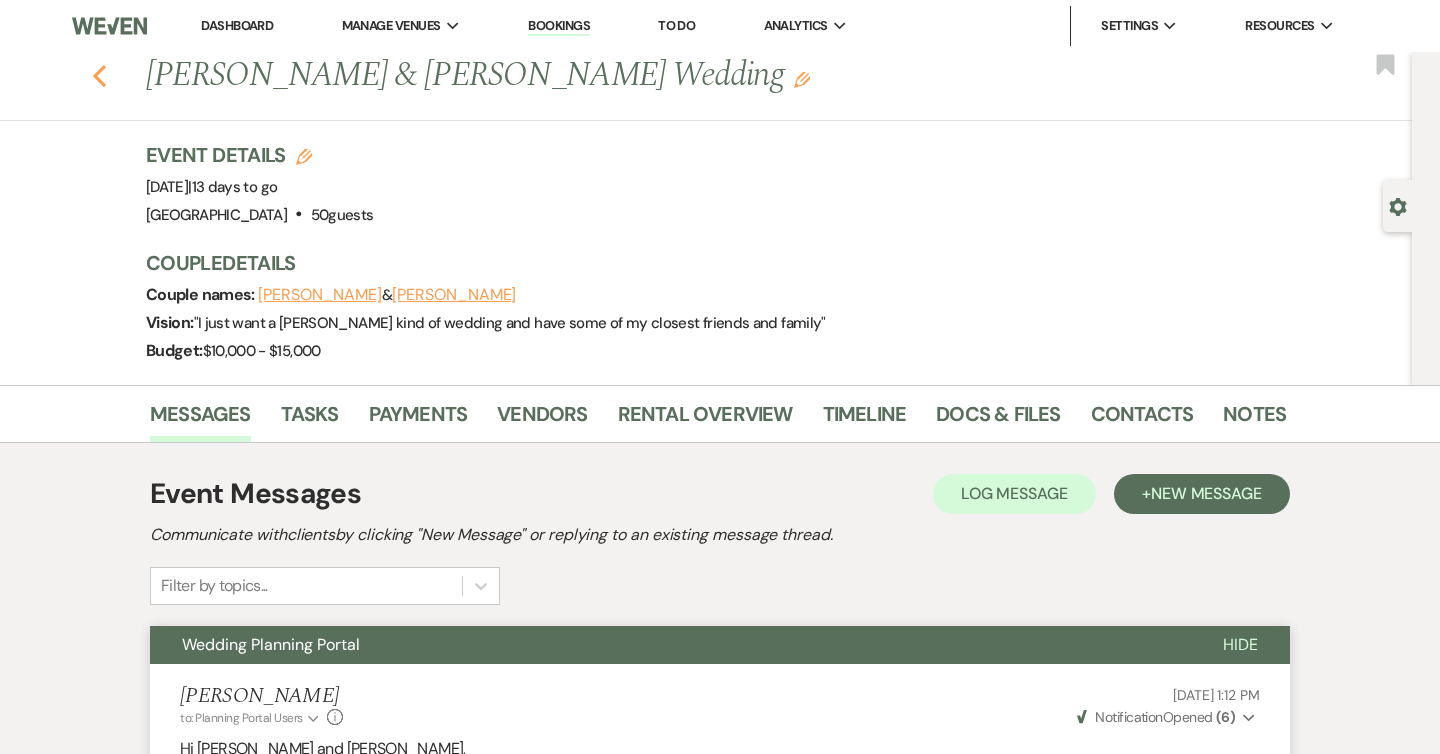 click on "Previous" 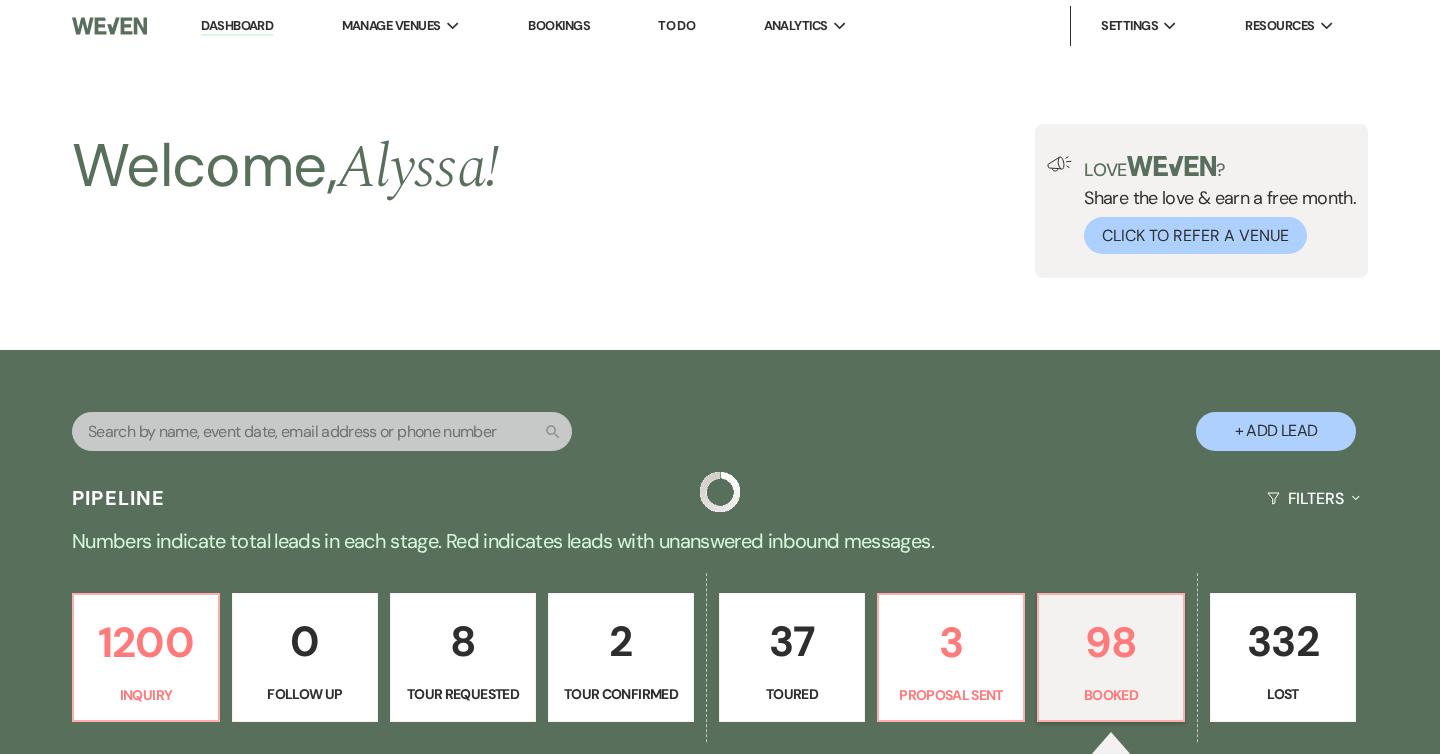 scroll, scrollTop: 599, scrollLeft: 0, axis: vertical 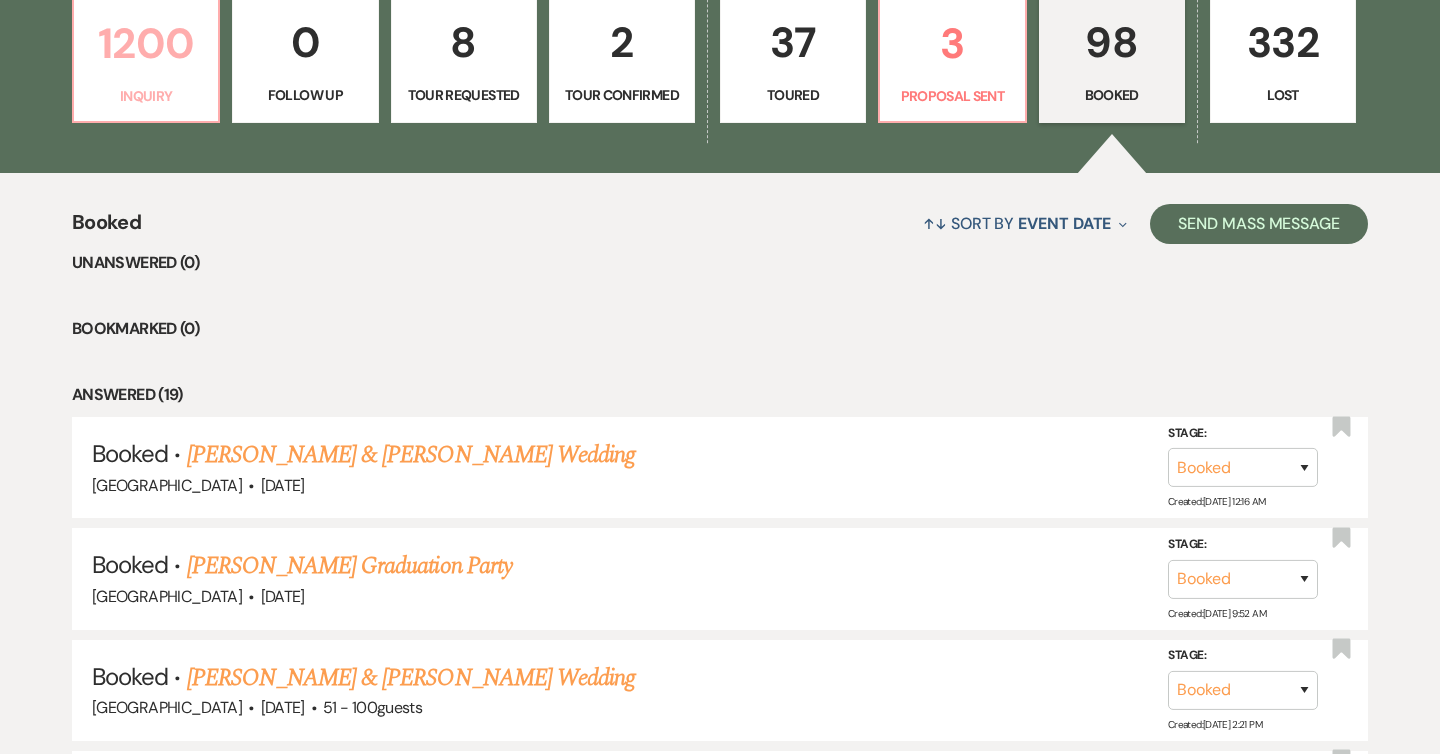 click on "1200" at bounding box center (146, 43) 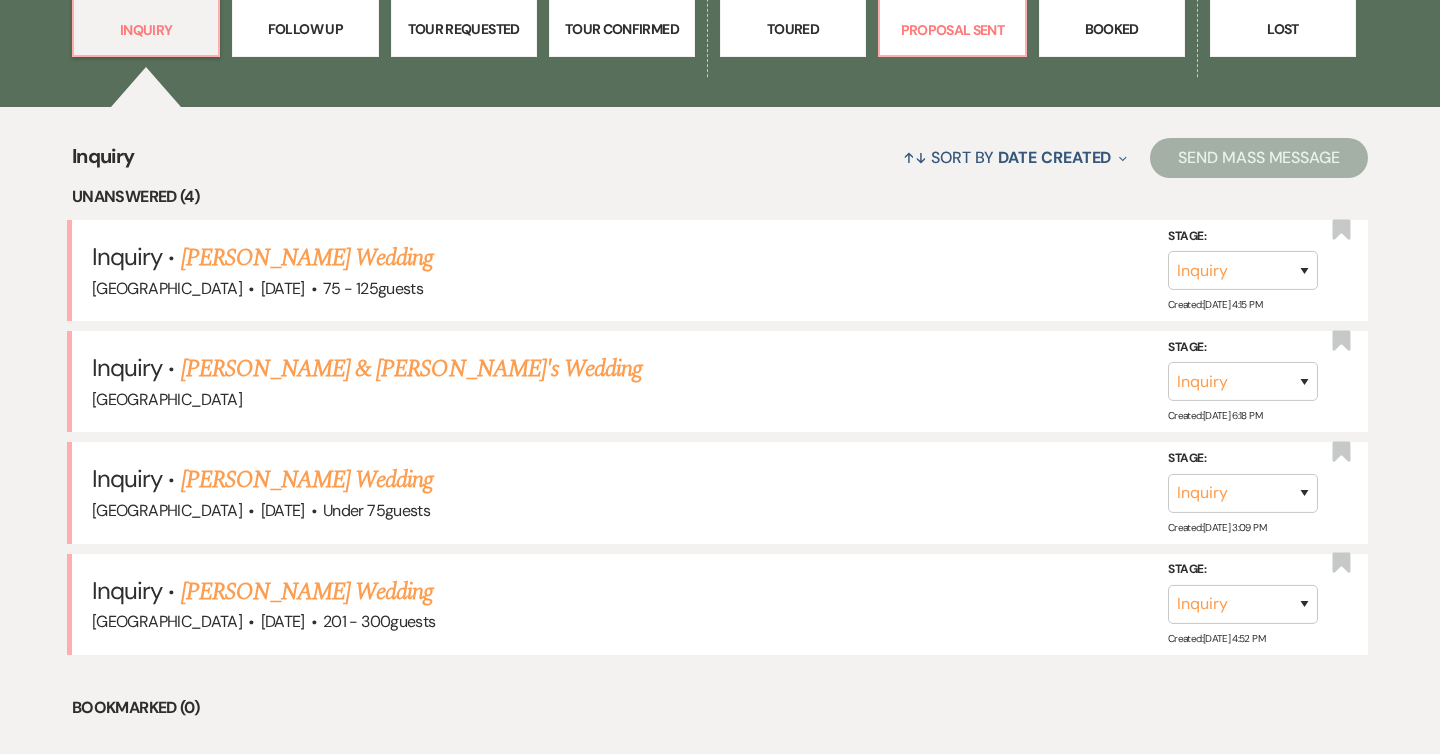 scroll, scrollTop: 0, scrollLeft: 0, axis: both 